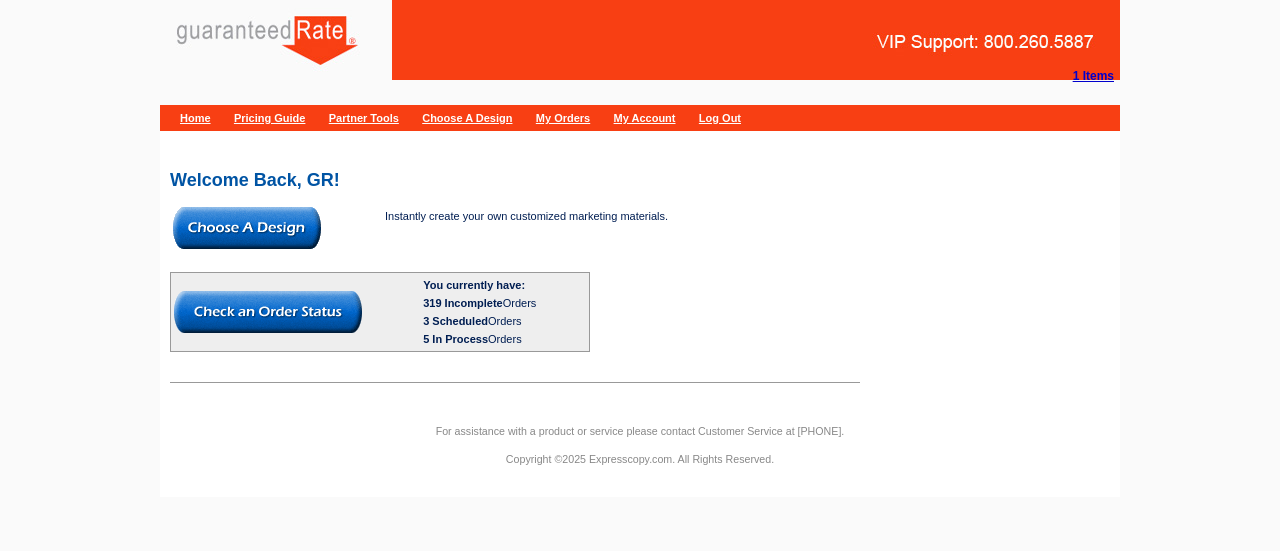scroll, scrollTop: 0, scrollLeft: 0, axis: both 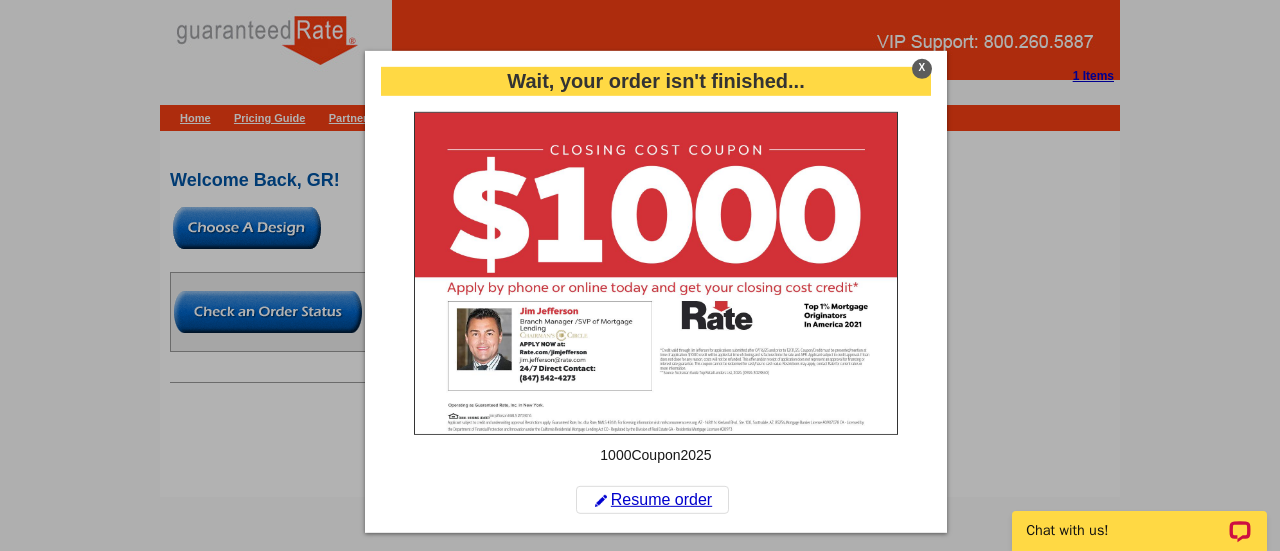 click on "X" at bounding box center [922, 68] 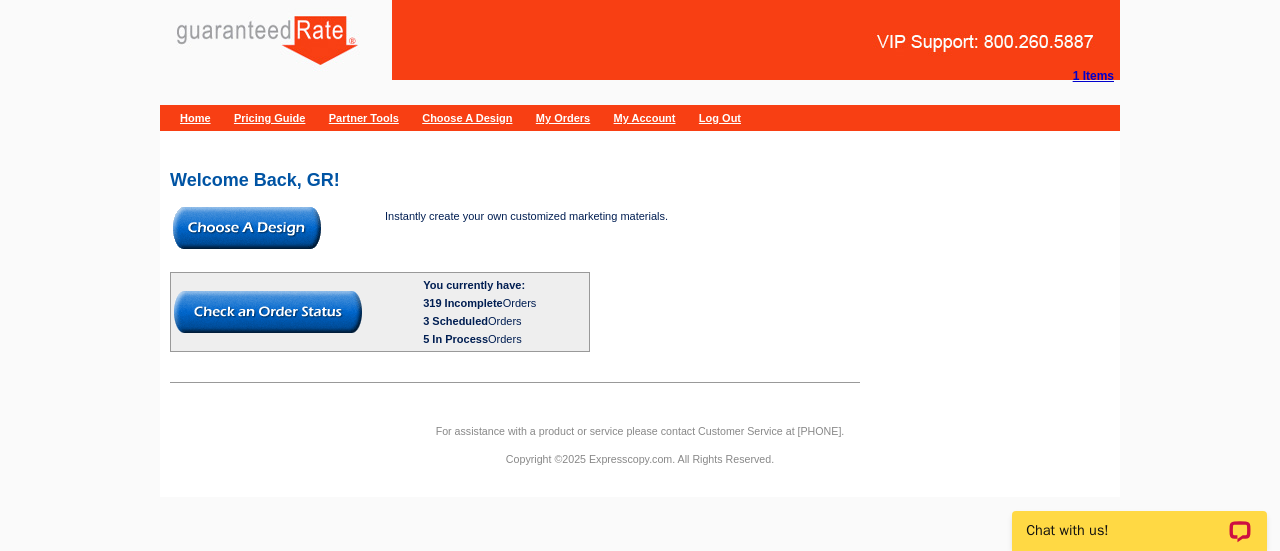 click at bounding box center [247, 228] 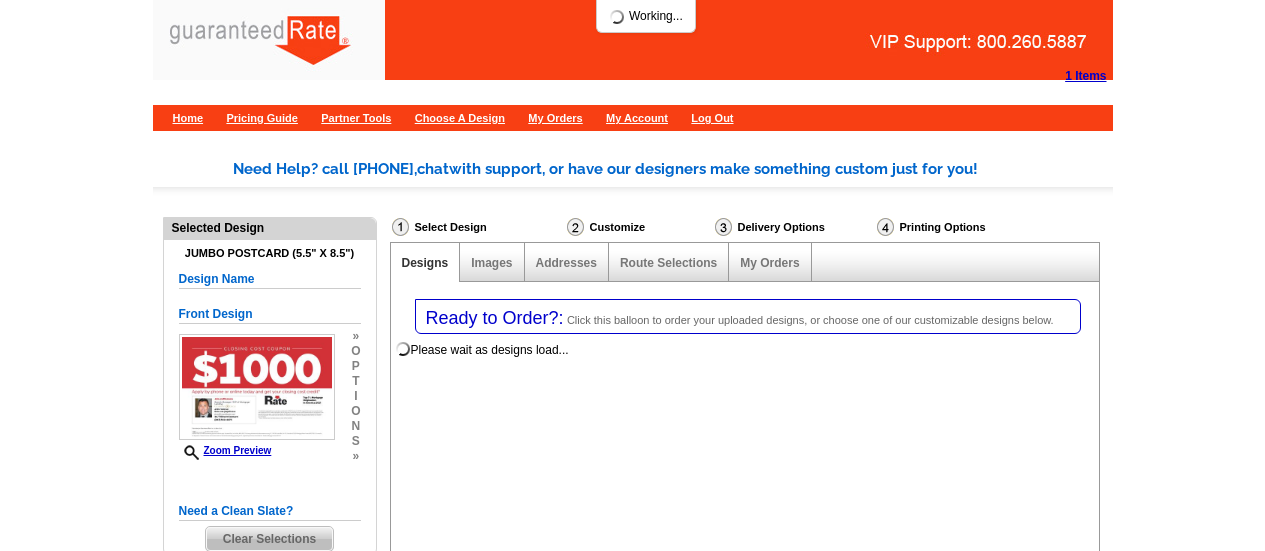select on "1" 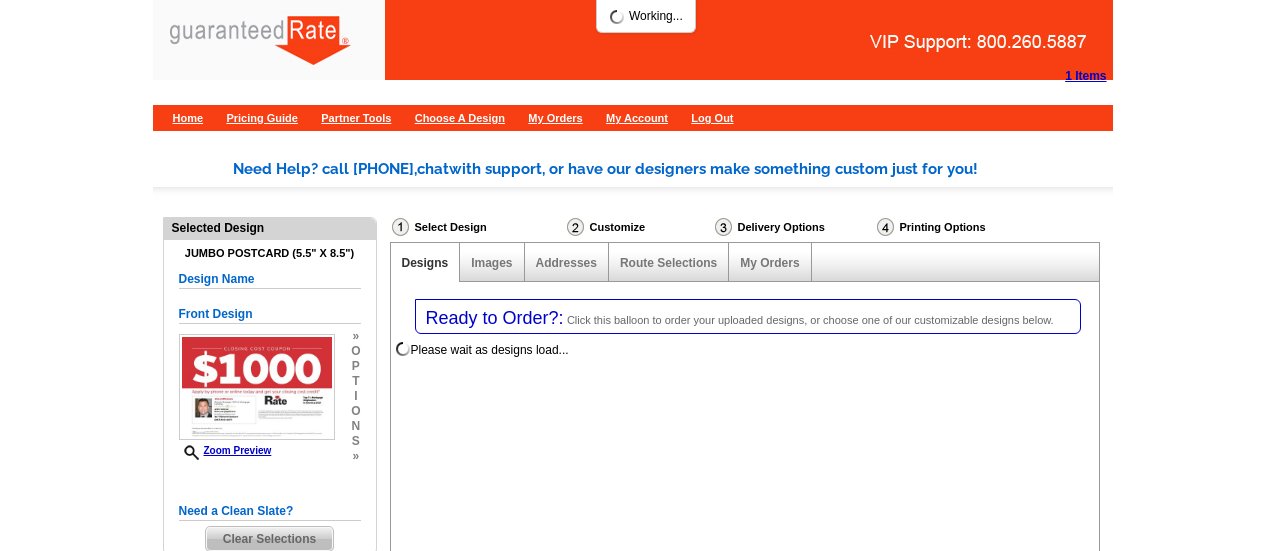 select on "2" 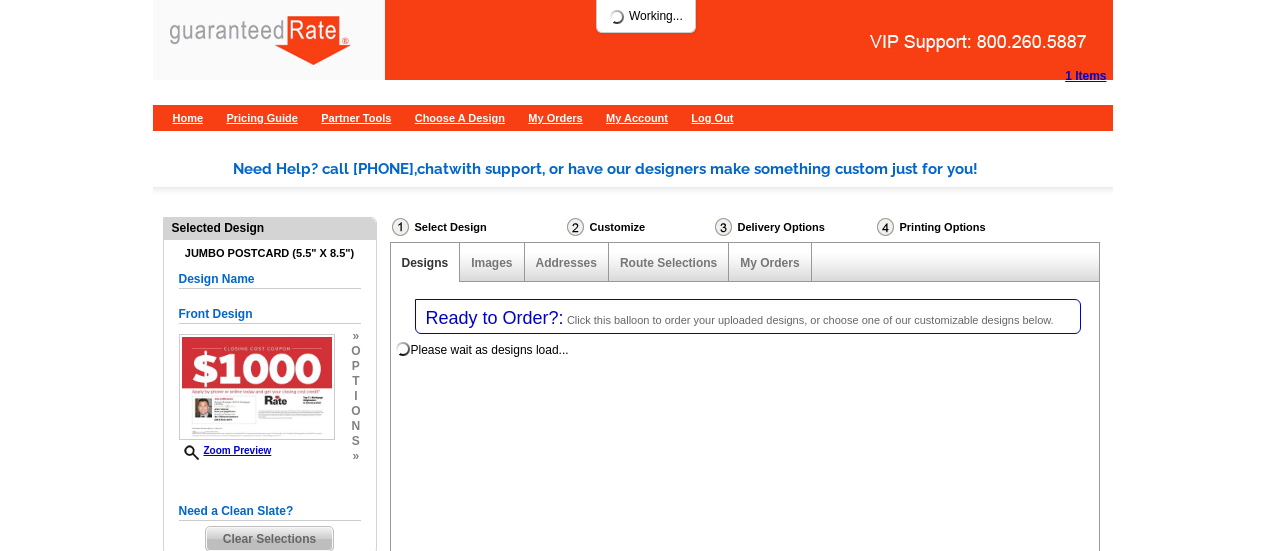 select on "back" 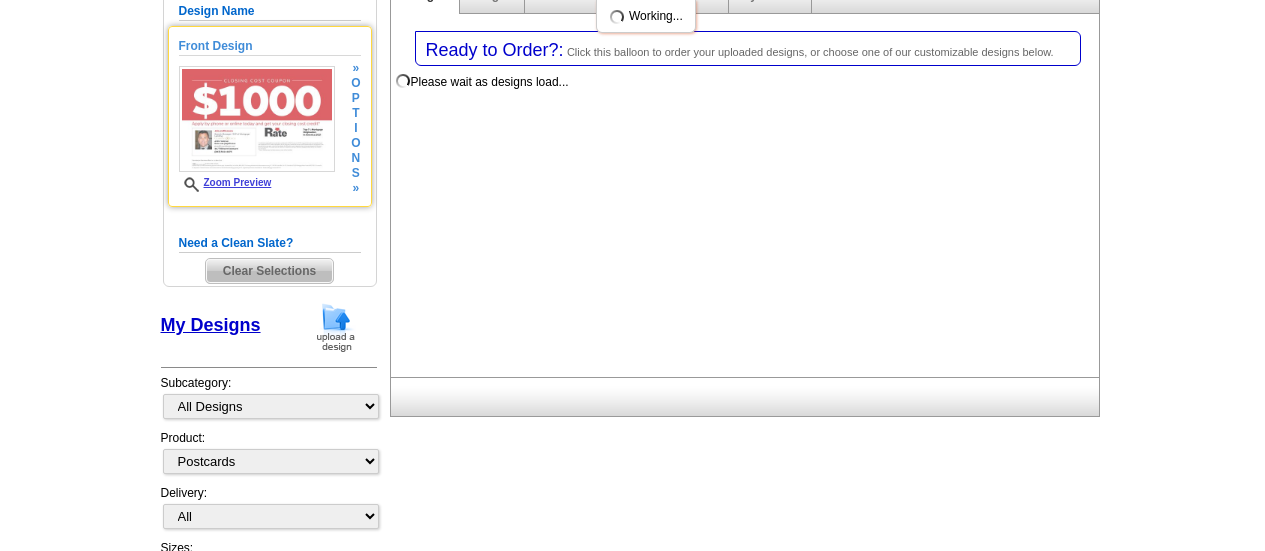 scroll, scrollTop: 268, scrollLeft: 0, axis: vertical 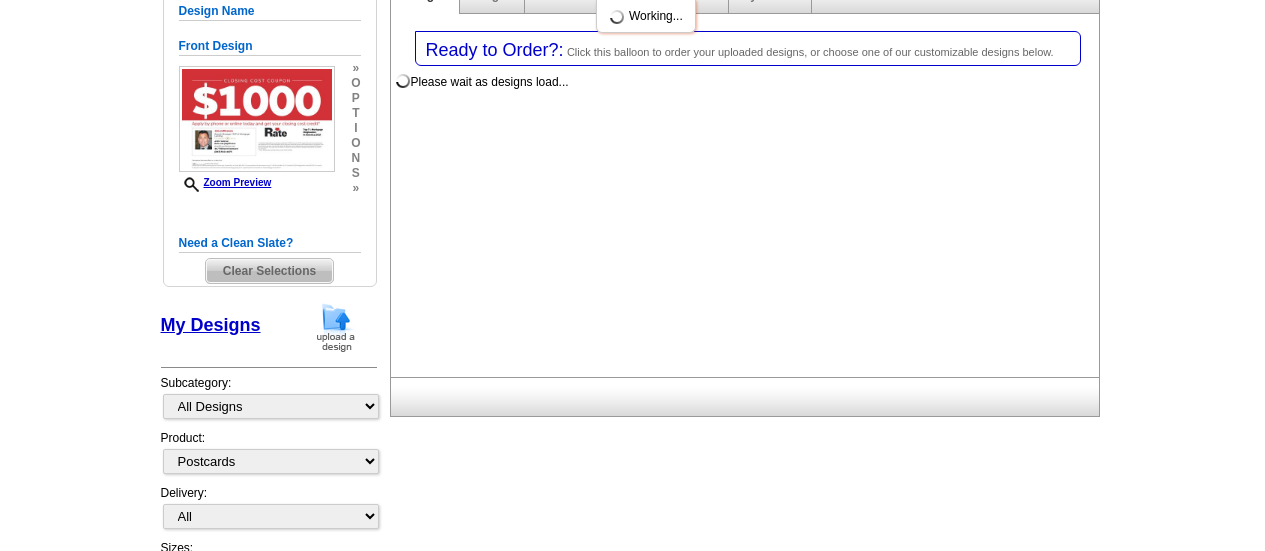 click on "Clear Selections" at bounding box center (269, 271) 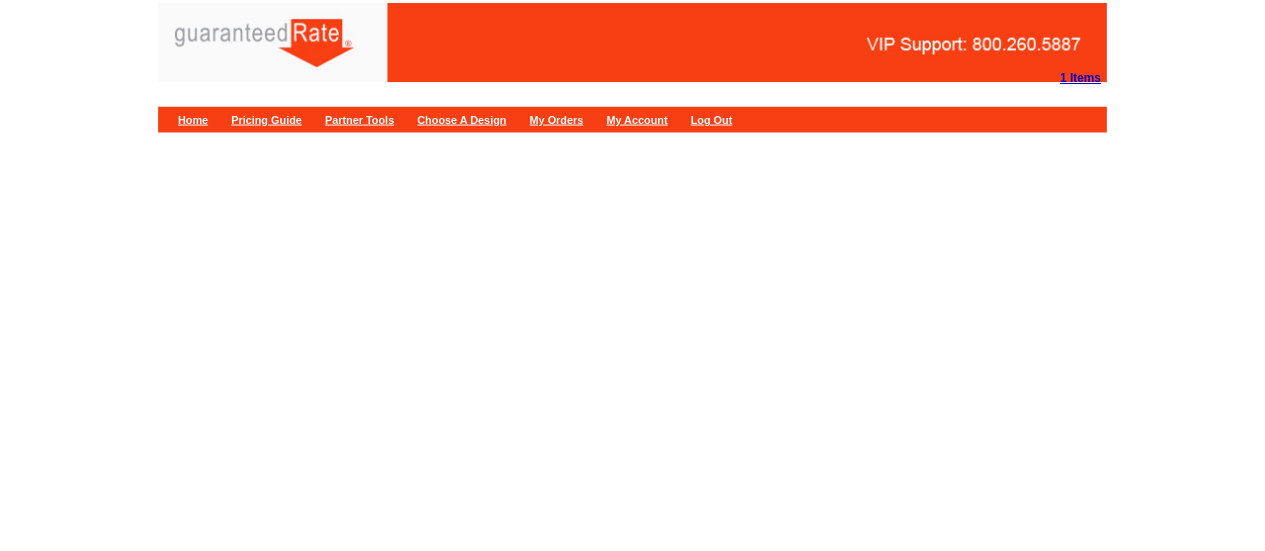 scroll, scrollTop: 0, scrollLeft: 0, axis: both 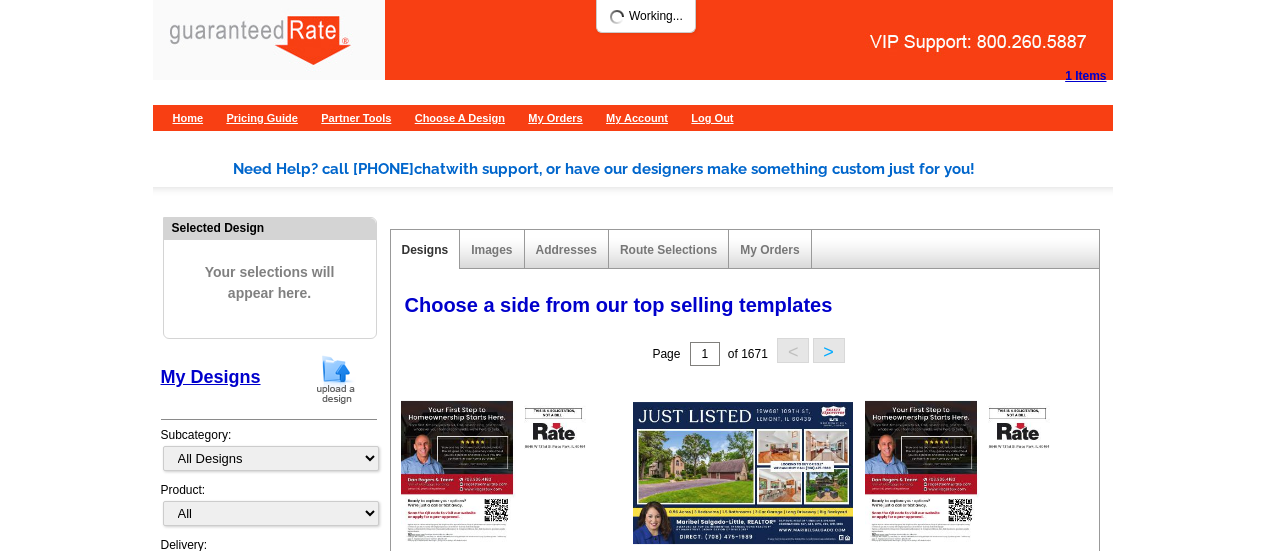 click at bounding box center (336, 379) 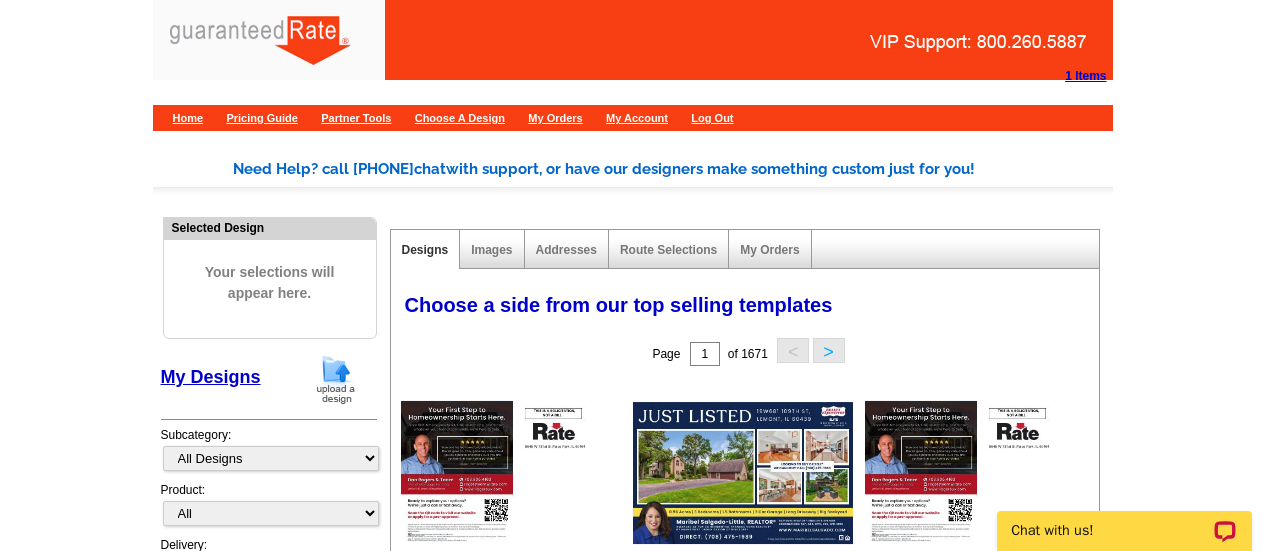 scroll, scrollTop: 0, scrollLeft: 0, axis: both 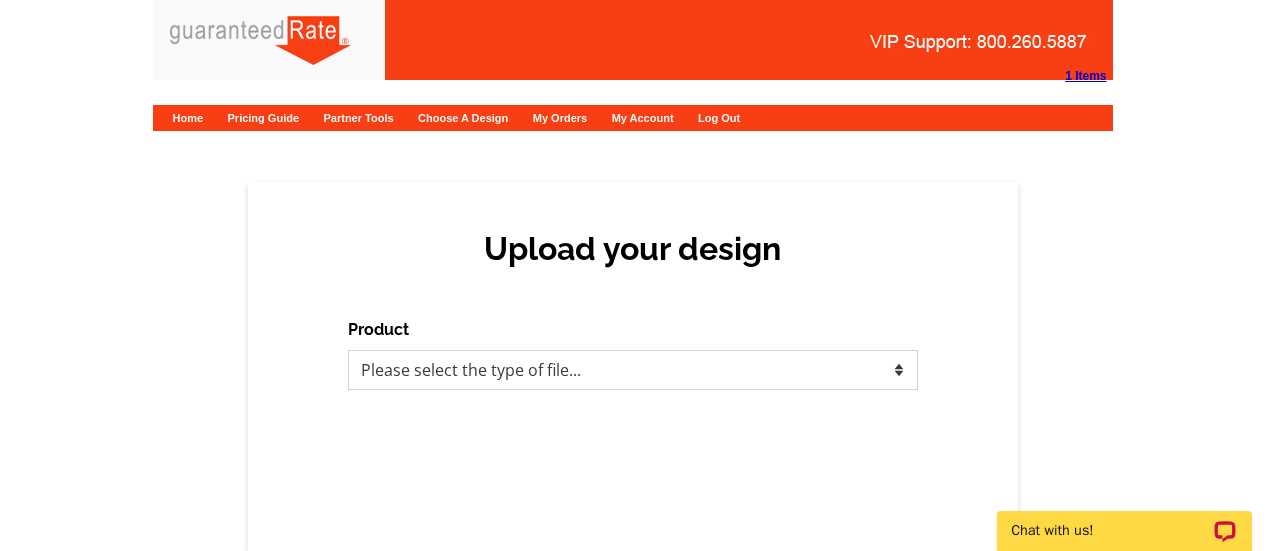 click on "Please select the type of file...
Postcards
Calendars
Business Cards
Letters and flyers
Greeting Cards" at bounding box center [633, 370] 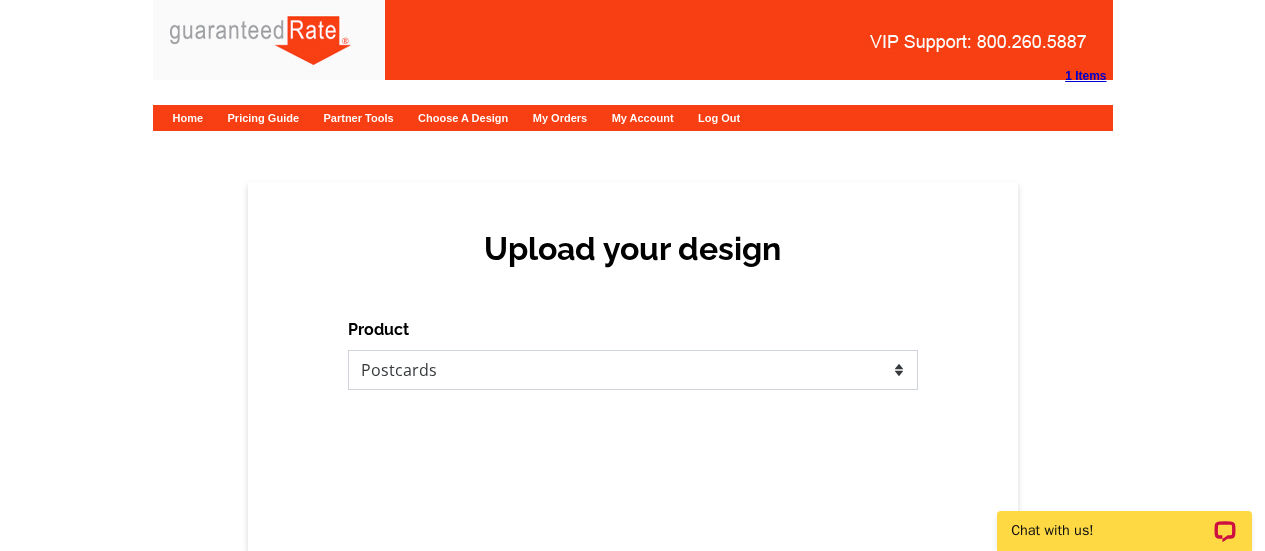 click on "Please select the type of file...
Postcards
Calendars
Business Cards
Letters and flyers
Greeting Cards" at bounding box center (633, 370) 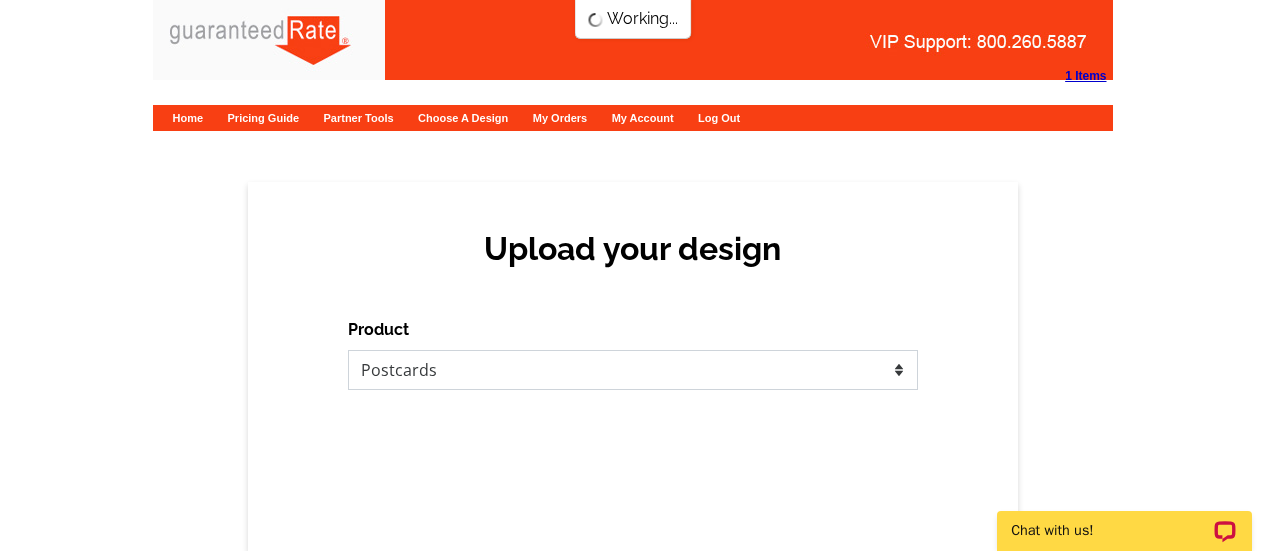 scroll, scrollTop: 0, scrollLeft: 0, axis: both 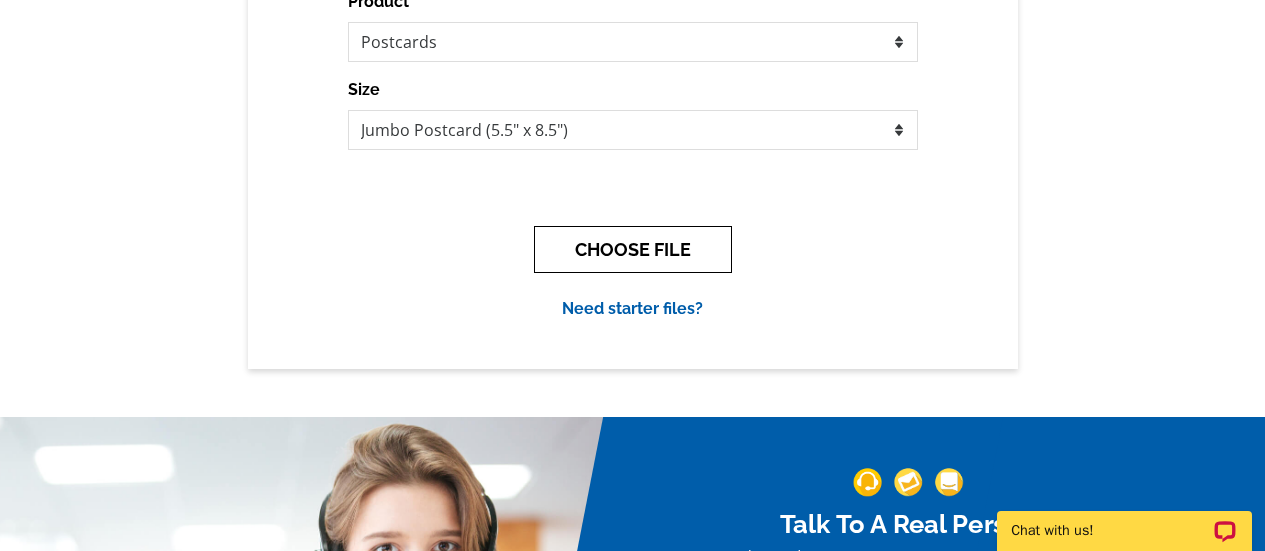 click on "CHOOSE FILE" at bounding box center (633, 249) 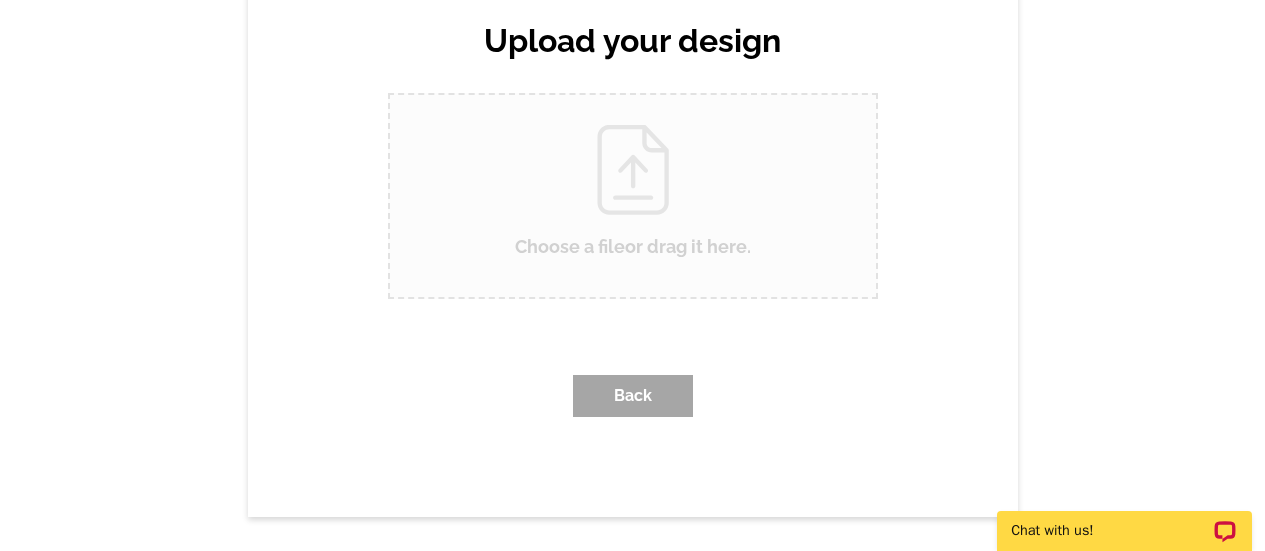 scroll, scrollTop: 0, scrollLeft: 0, axis: both 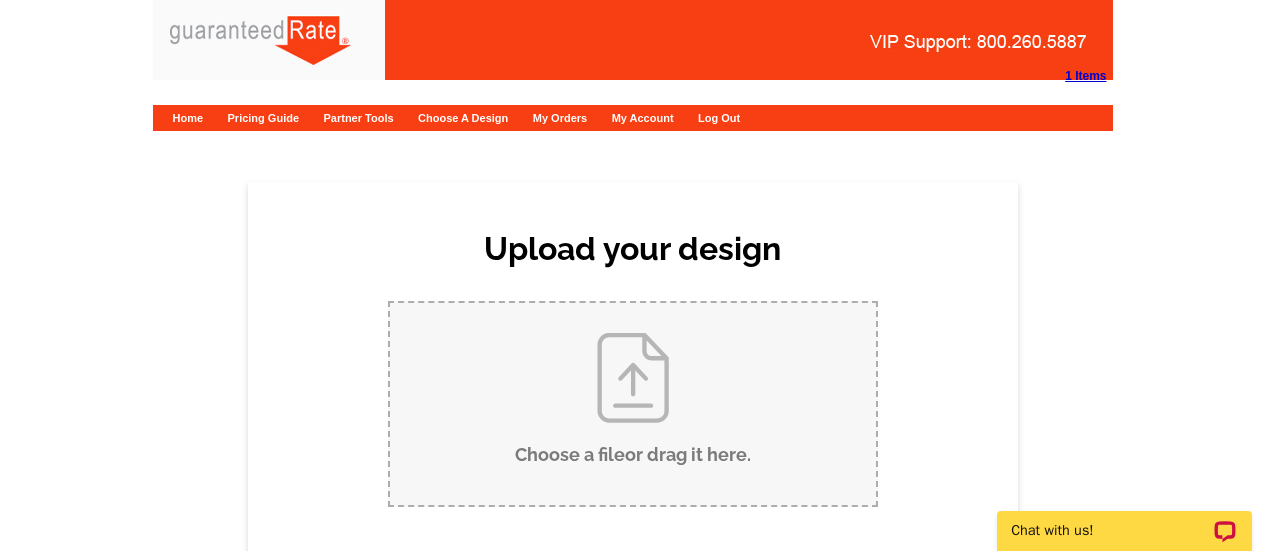 click on "Choose a file  or drag it here ." at bounding box center [633, 404] 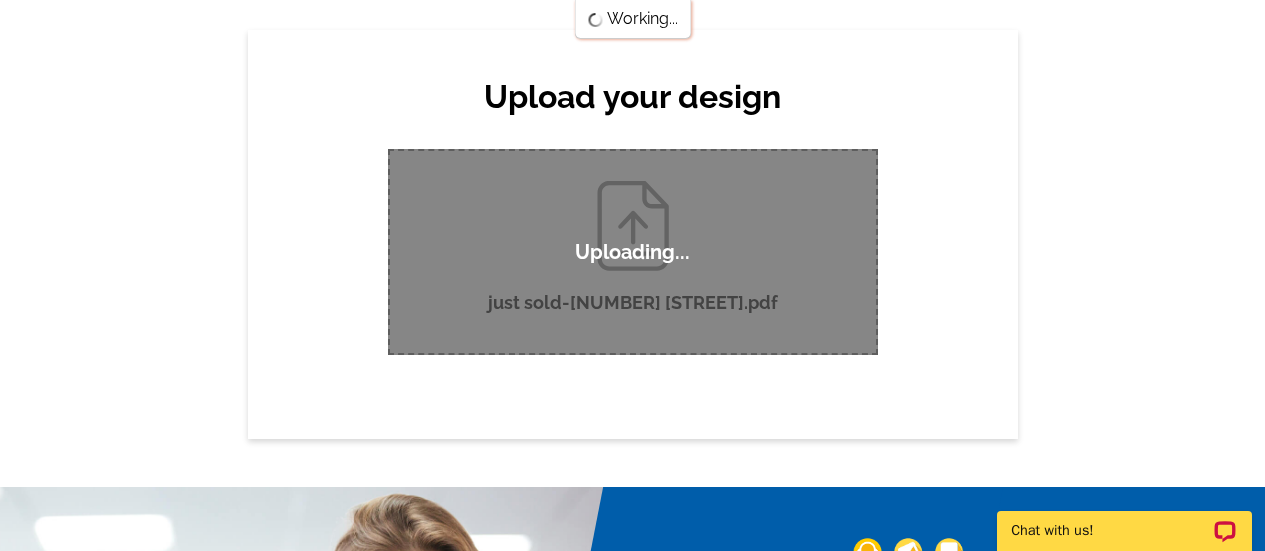 scroll, scrollTop: 151, scrollLeft: 0, axis: vertical 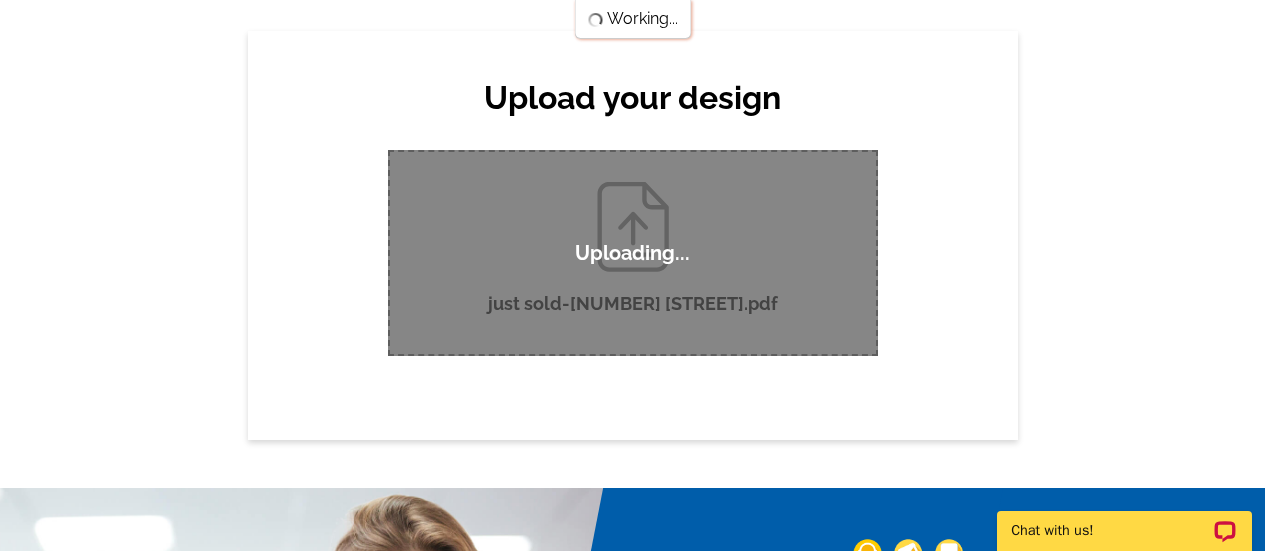 type 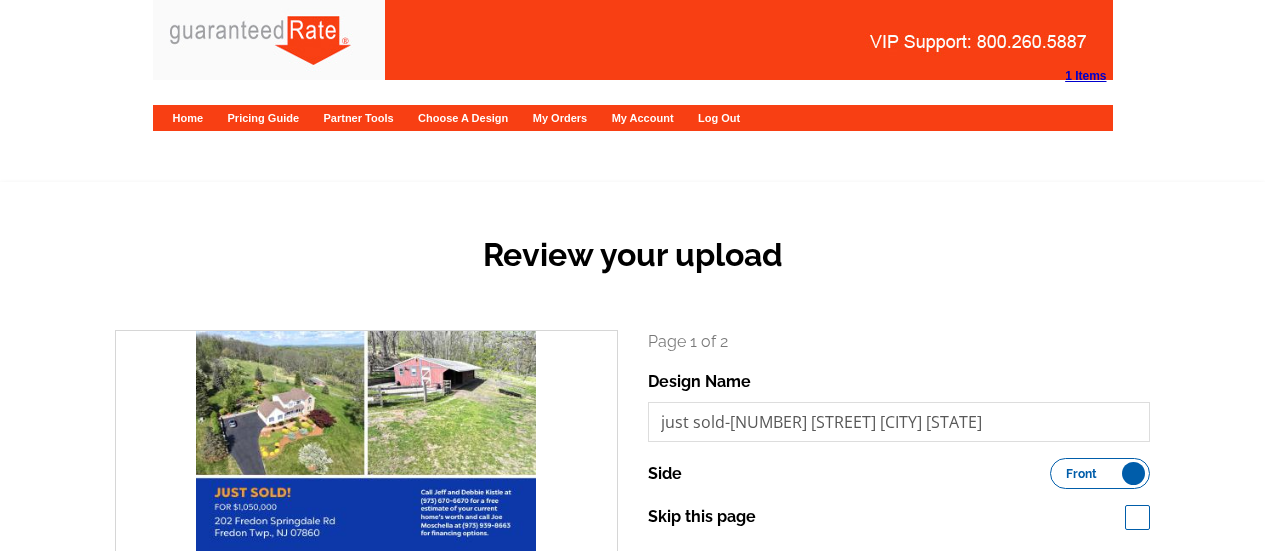 scroll, scrollTop: 0, scrollLeft: 0, axis: both 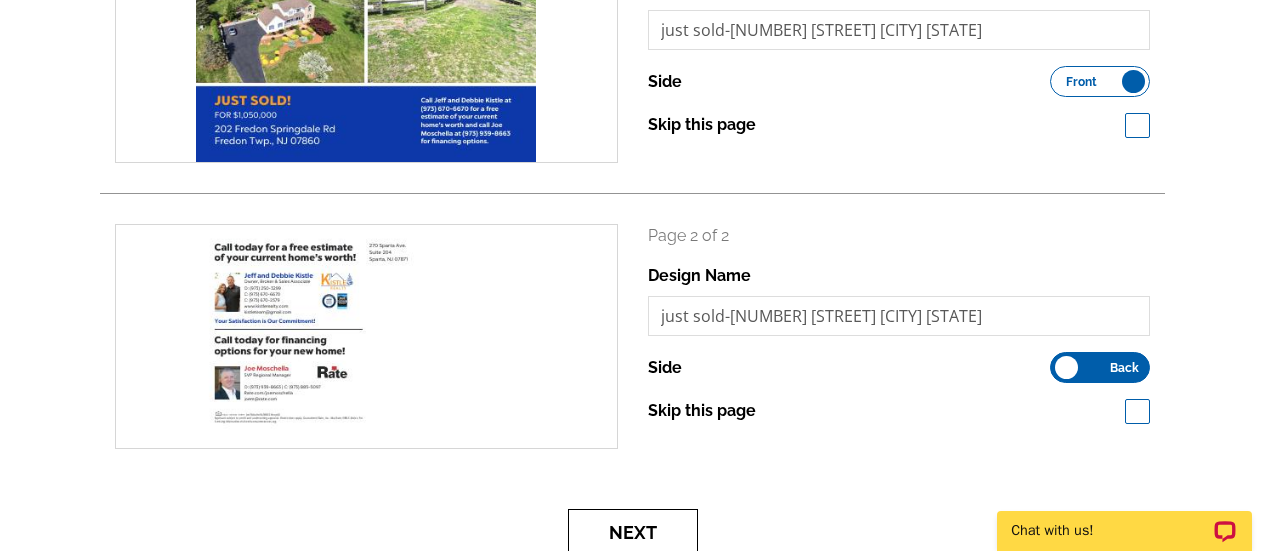 click on "Next" at bounding box center (633, 532) 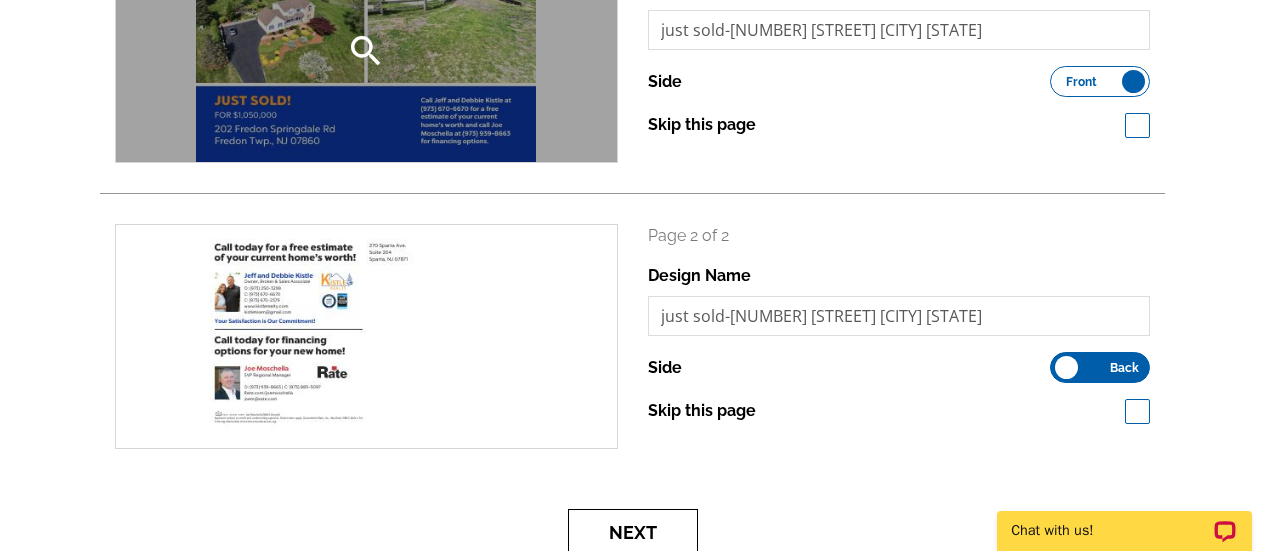 scroll, scrollTop: 0, scrollLeft: 0, axis: both 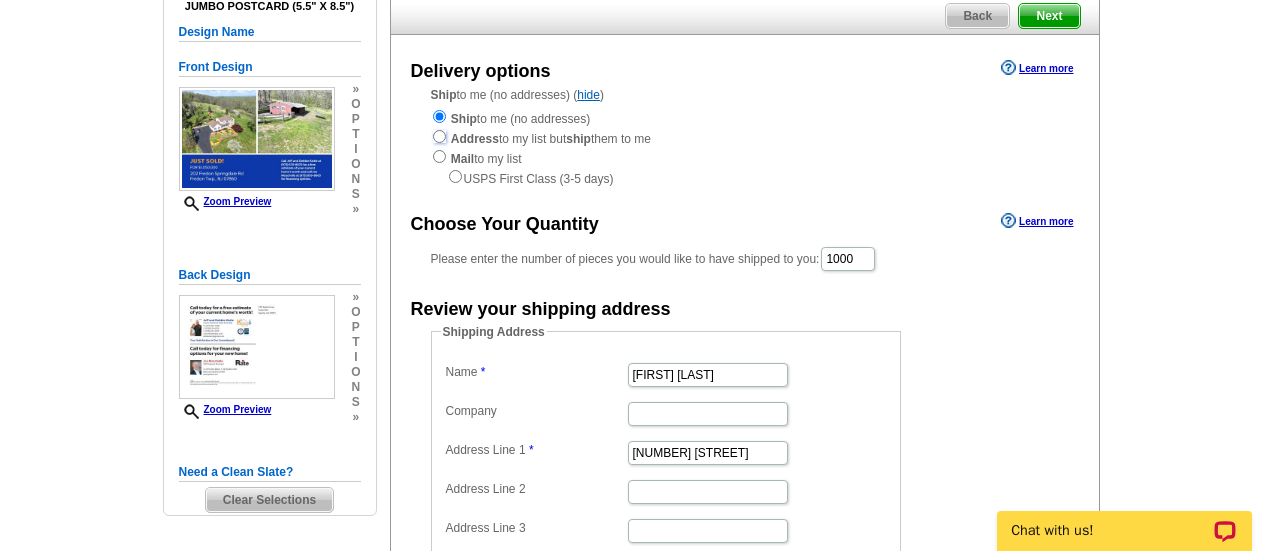 click at bounding box center [439, 136] 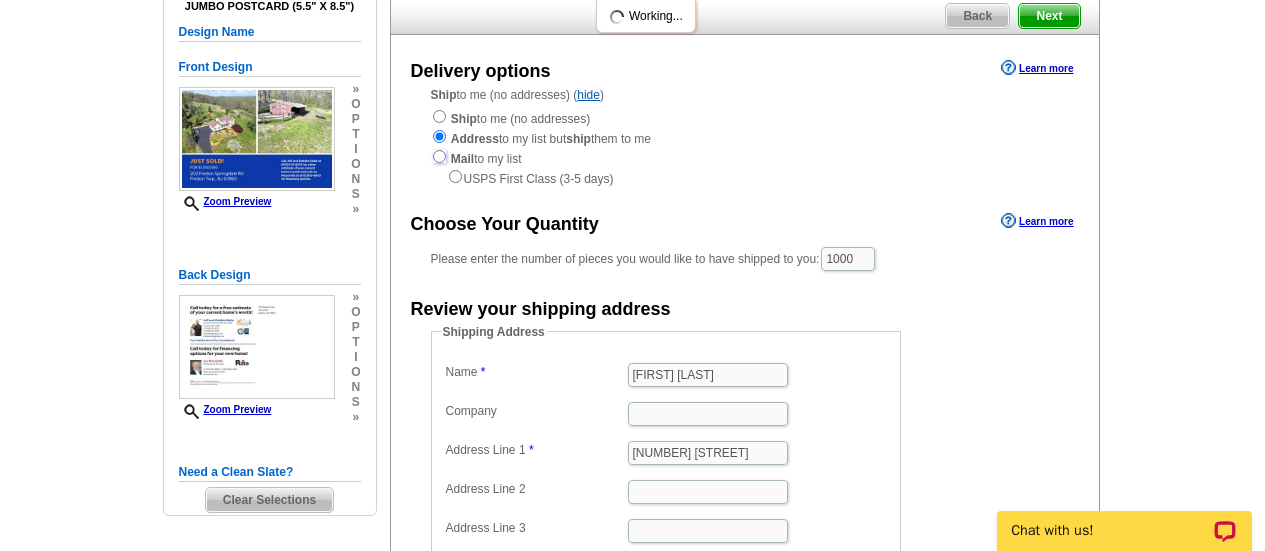 click at bounding box center [439, 156] 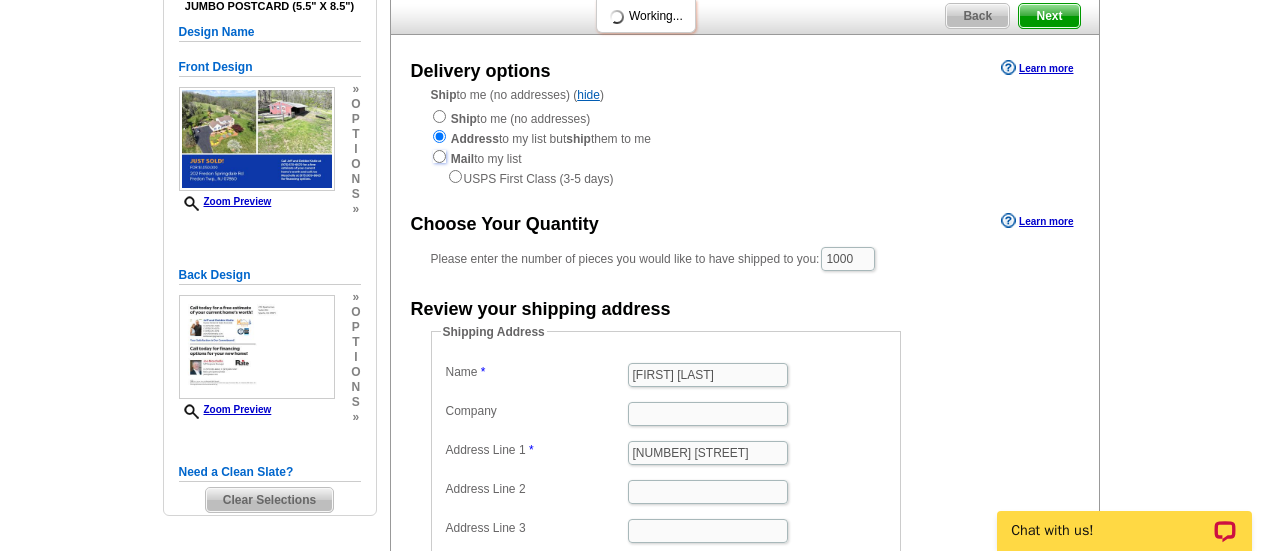 radio on "true" 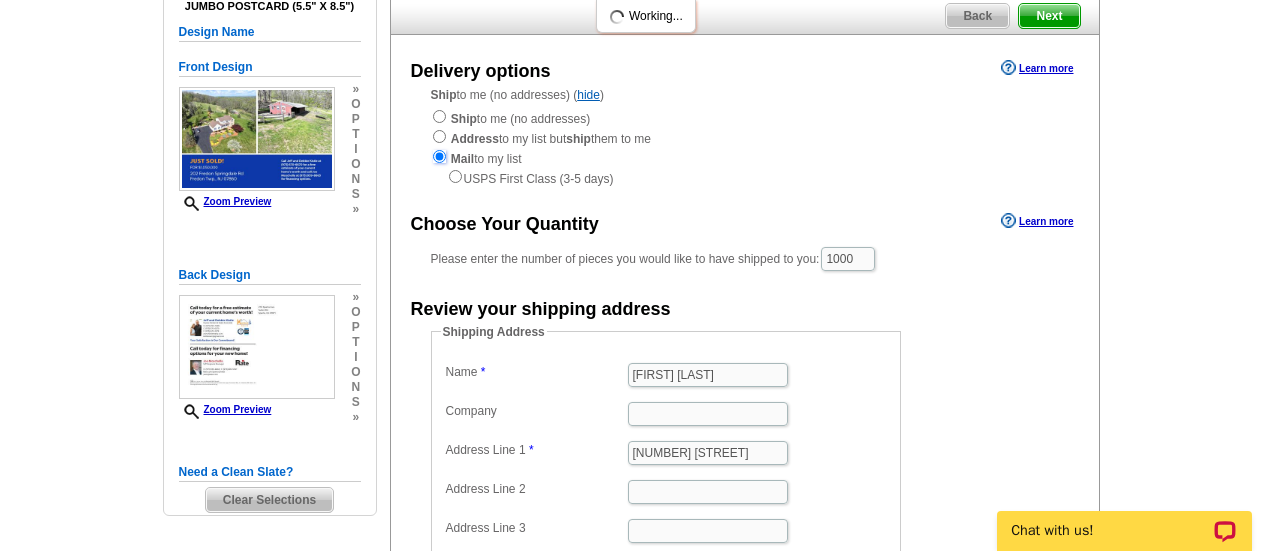 radio on "true" 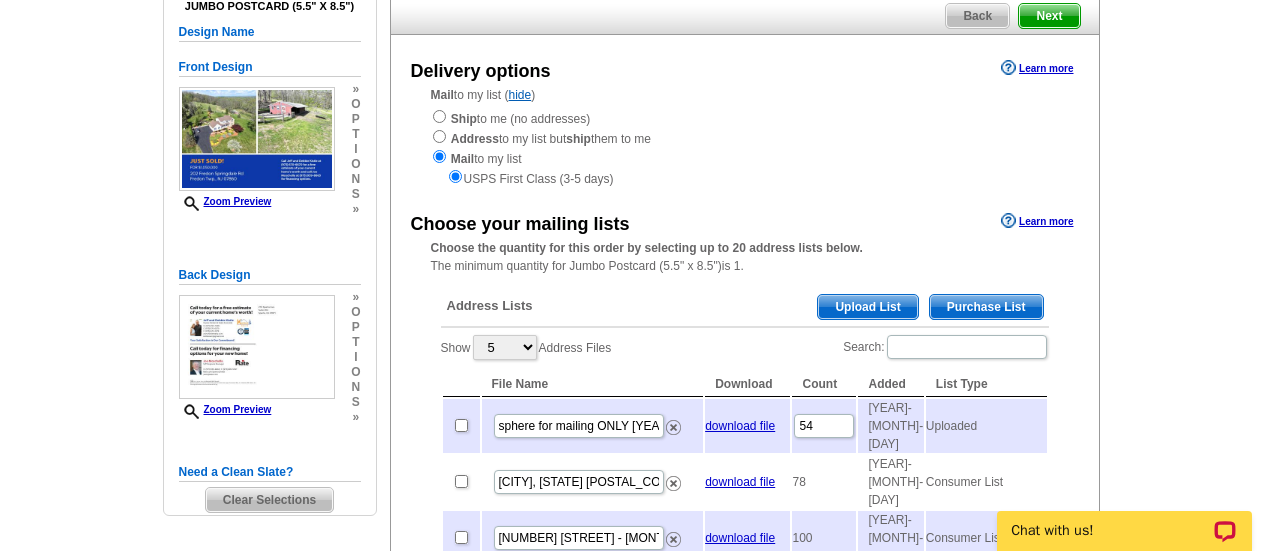 click on "Purchase List" at bounding box center [986, 307] 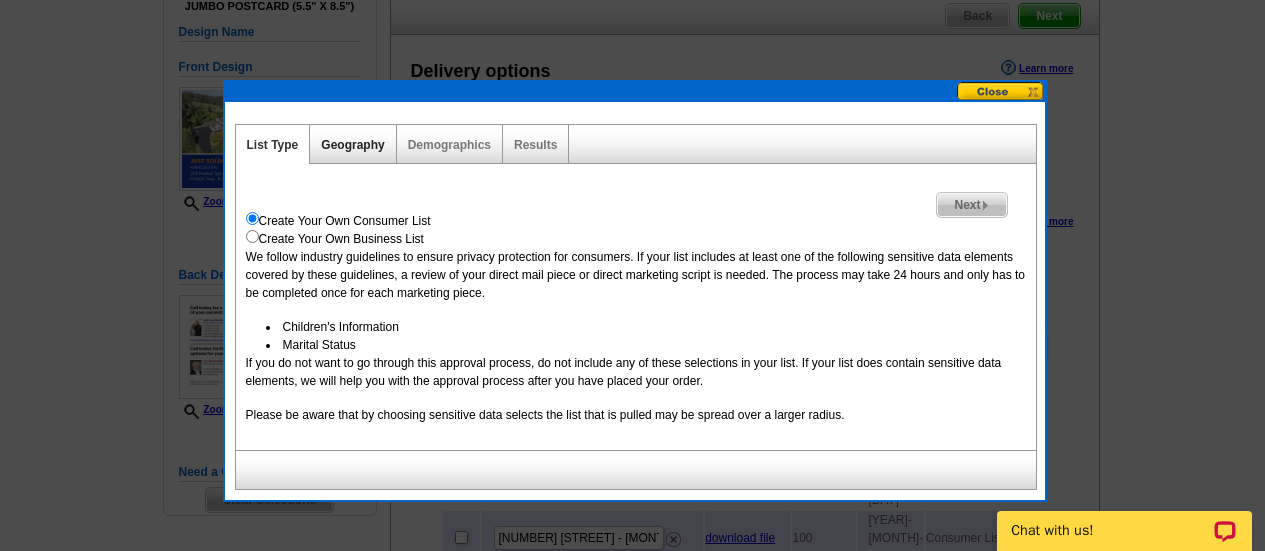 click on "Geography" at bounding box center [352, 145] 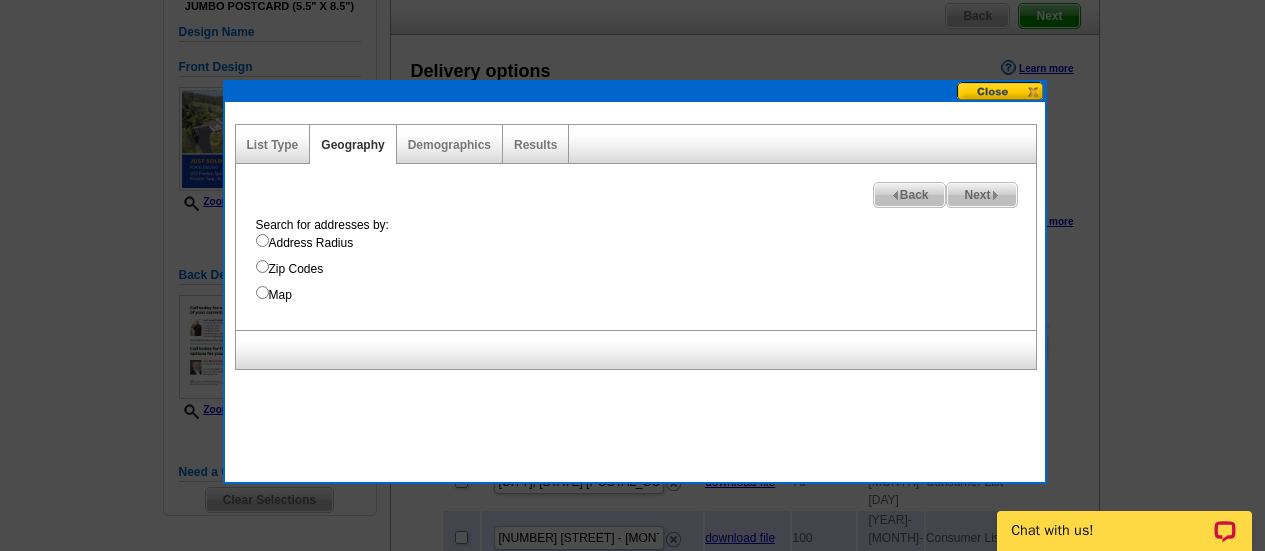 click on "Address Radius" at bounding box center (262, 240) 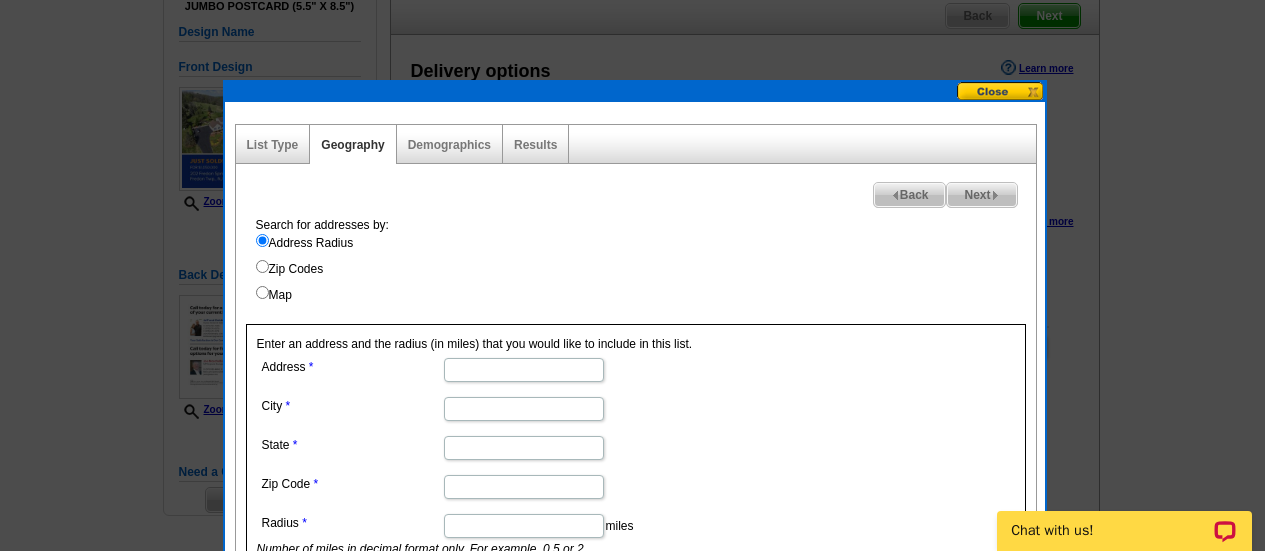 click on "Address" at bounding box center [524, 370] 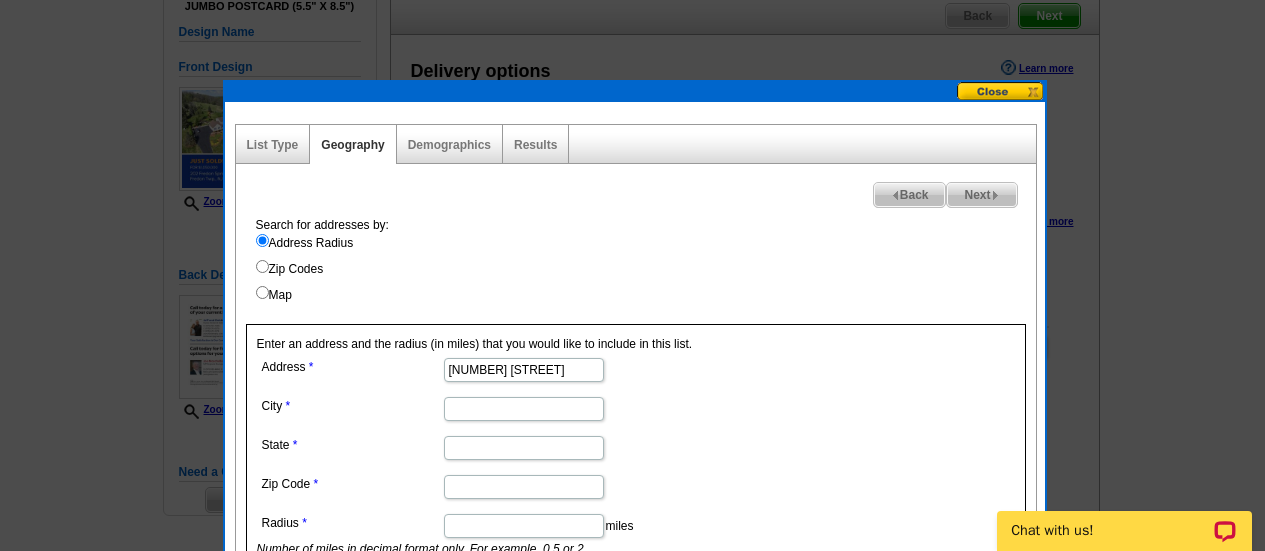 type on "202 Fredon Springdale Rd" 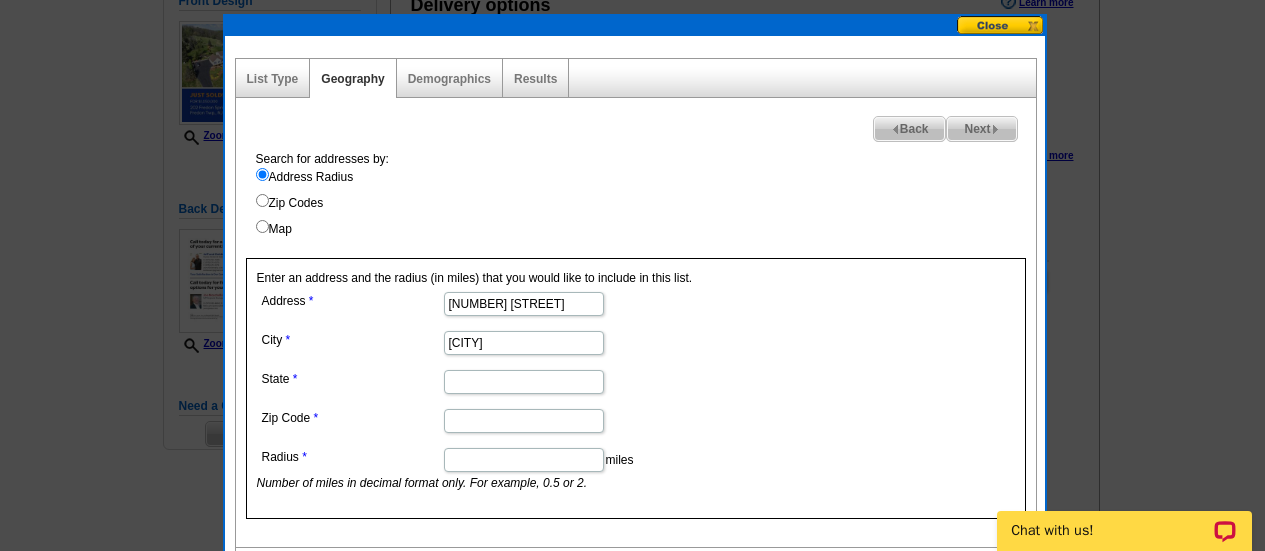 scroll, scrollTop: 240, scrollLeft: 0, axis: vertical 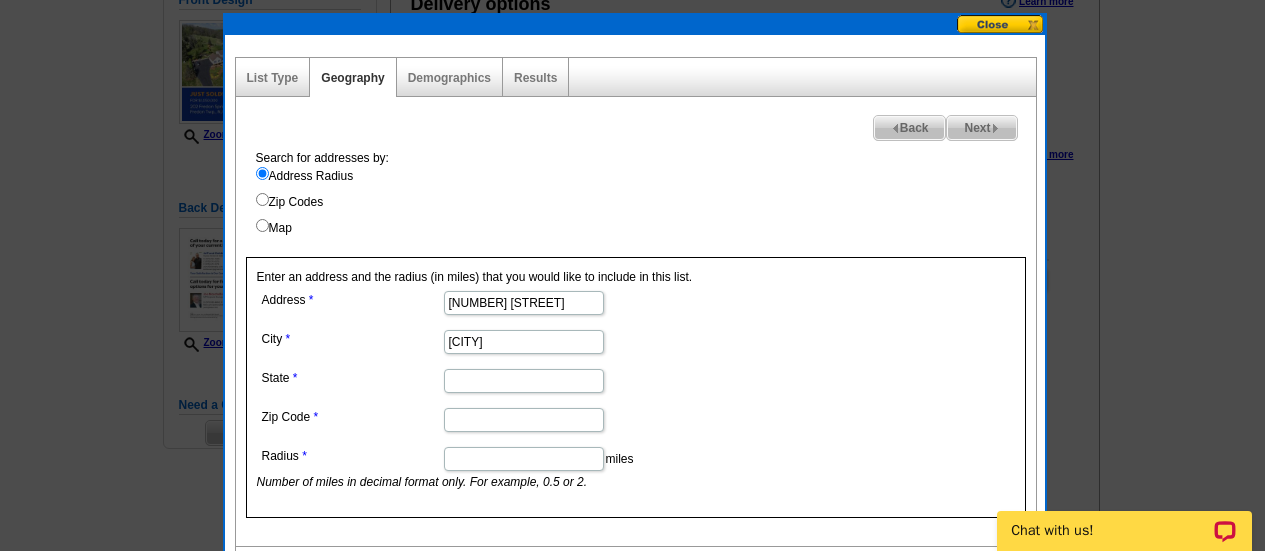 type on "Fredon Twp" 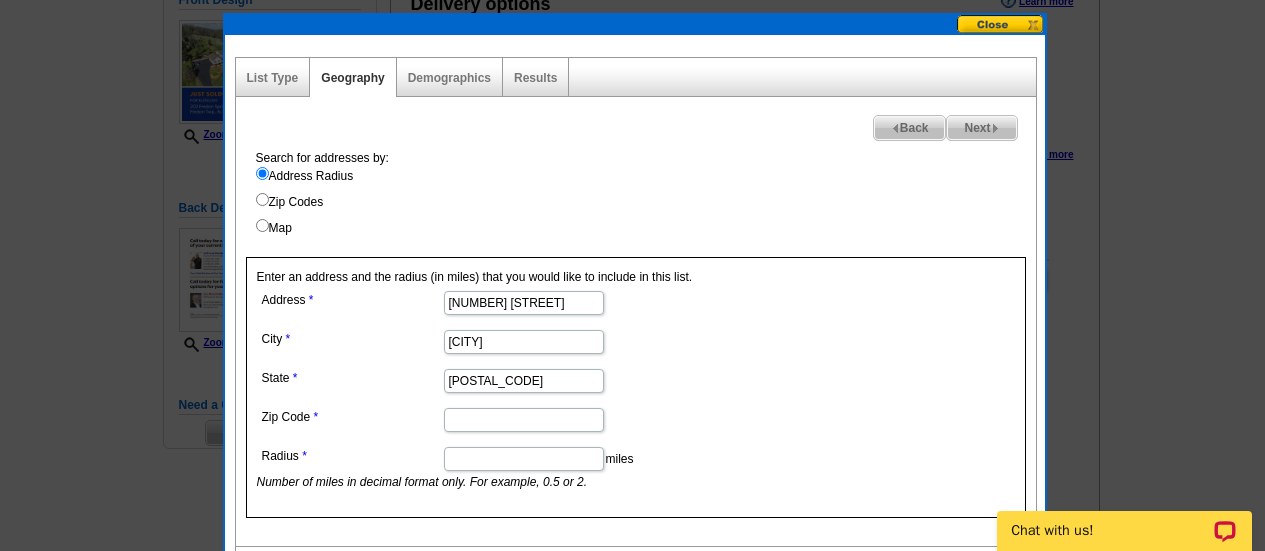 type on "07860" 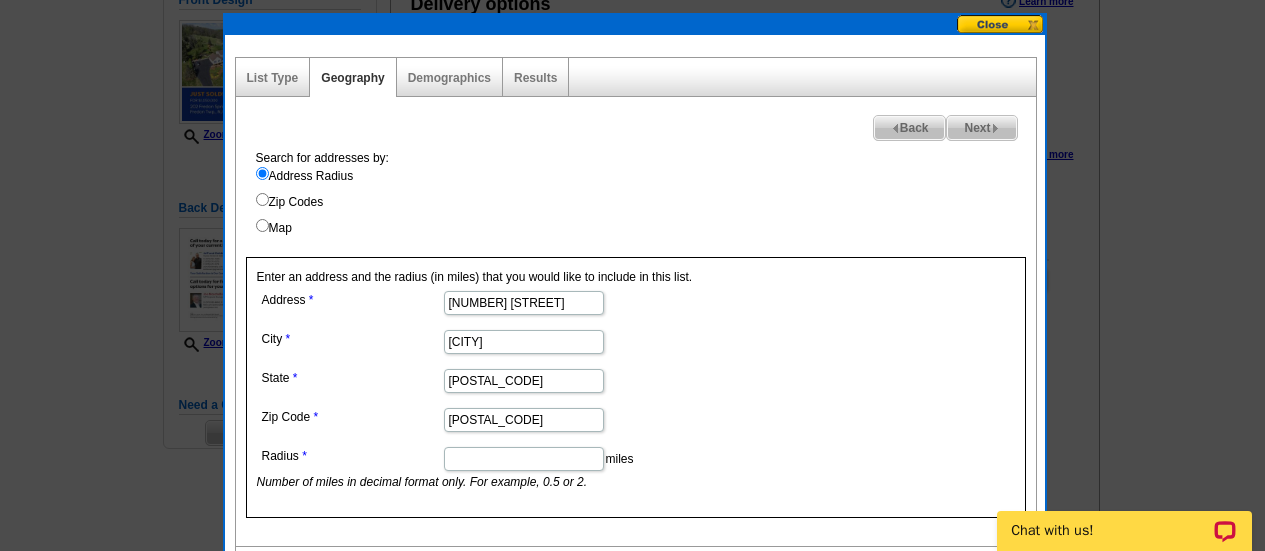 type on "07860" 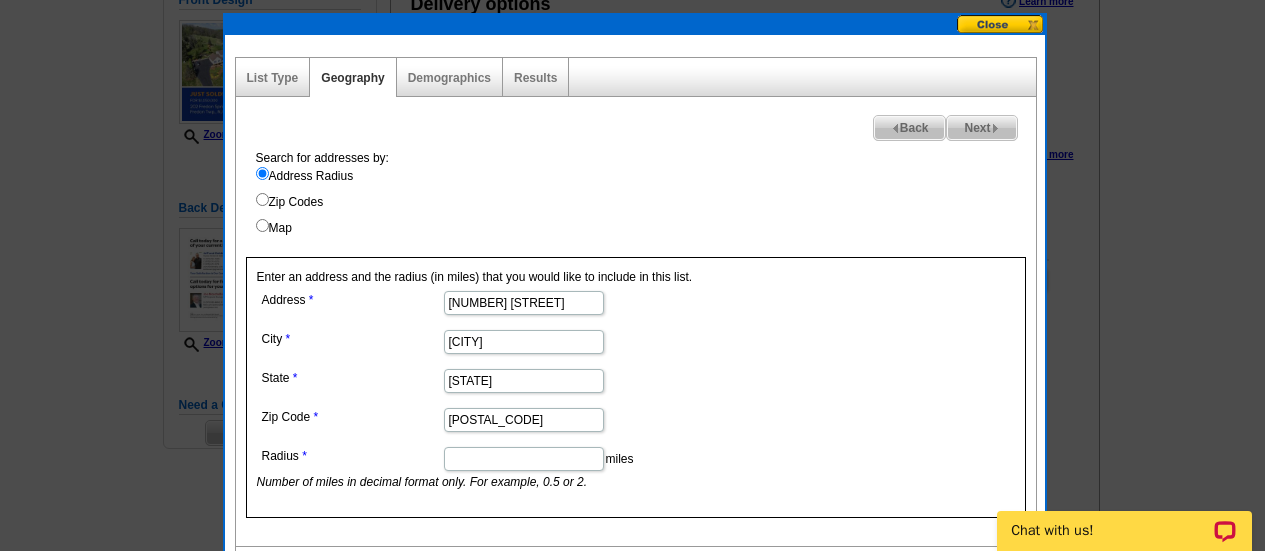 type on "NJ" 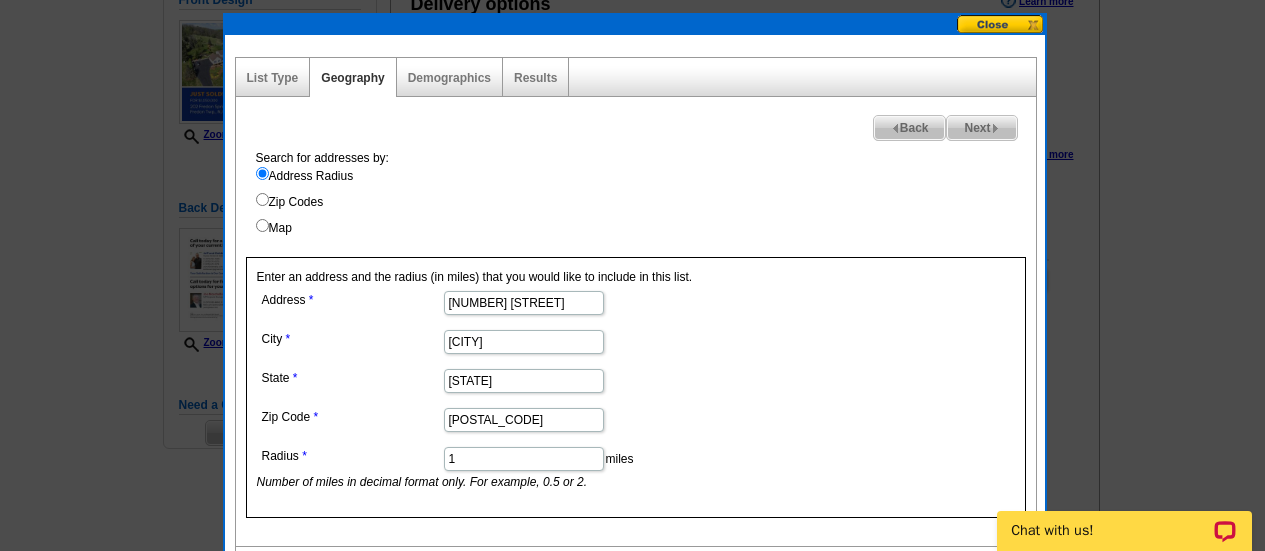 type on "1" 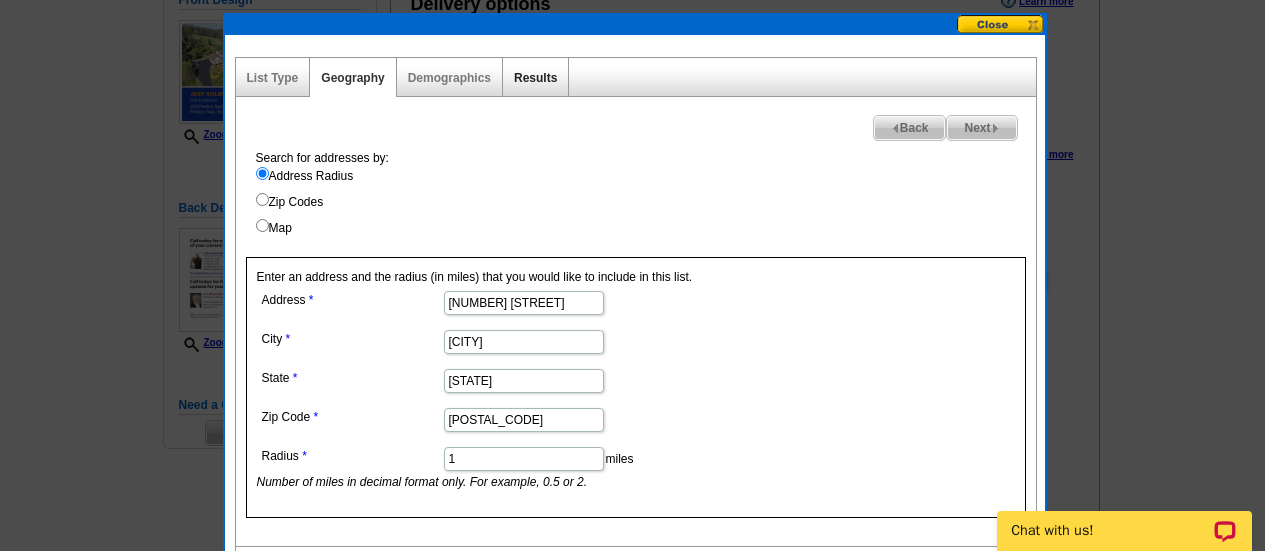 click on "Results" at bounding box center [535, 78] 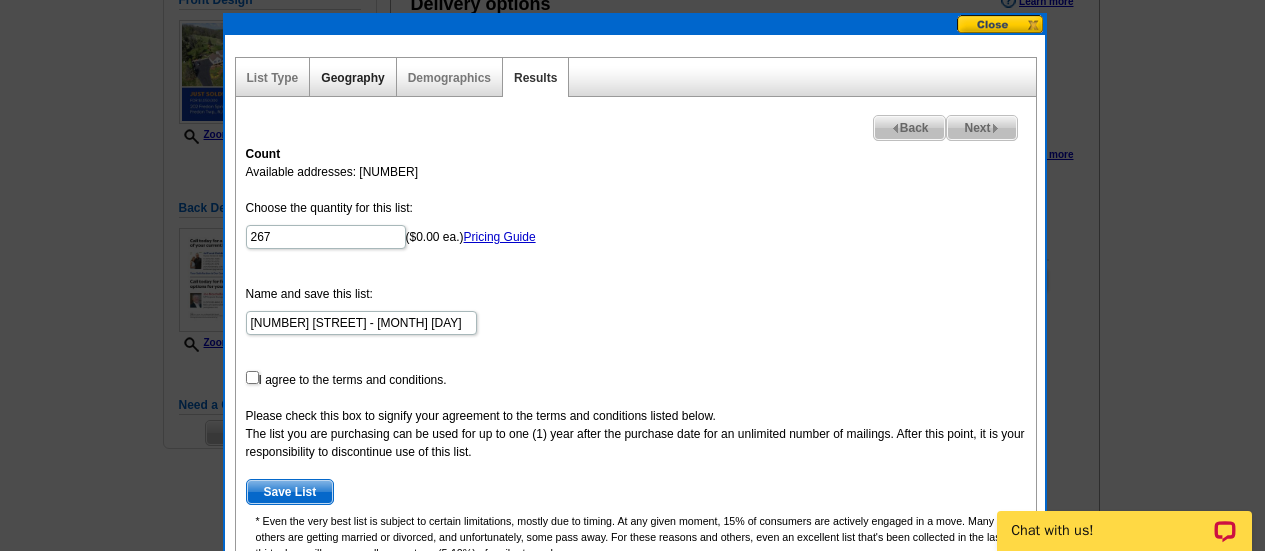 click on "Geography" at bounding box center [352, 78] 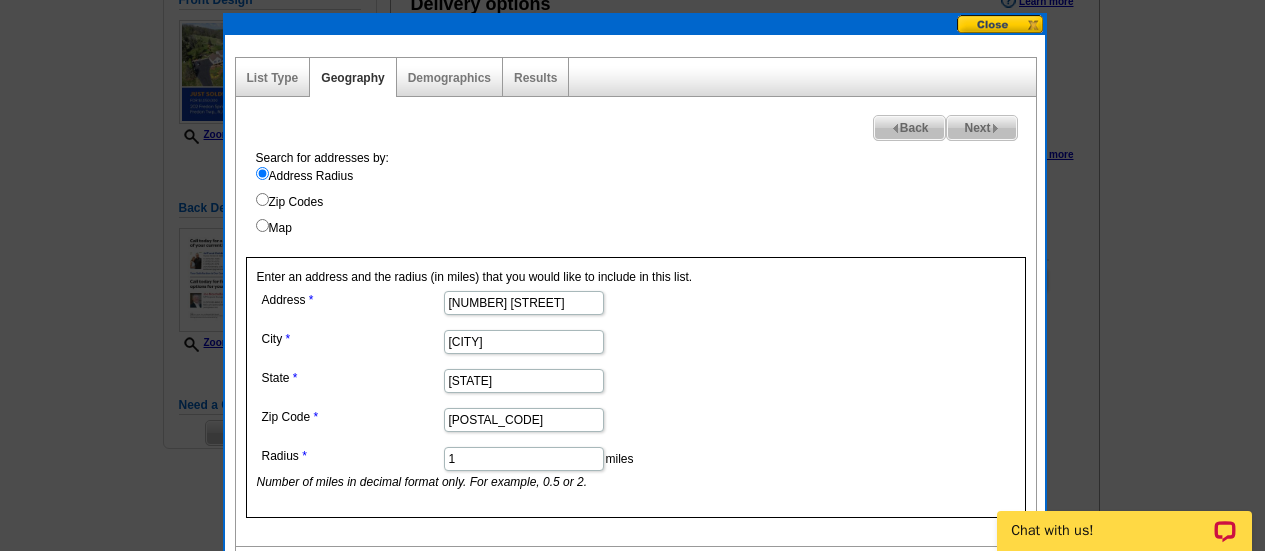click on "1" at bounding box center (524, 459) 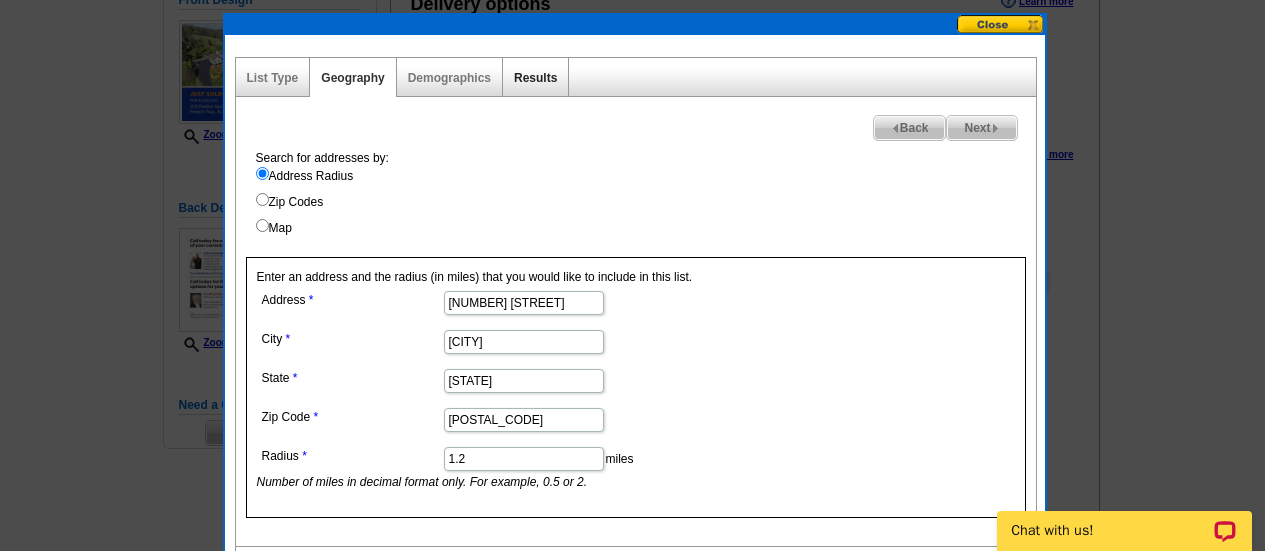 type on "1.2" 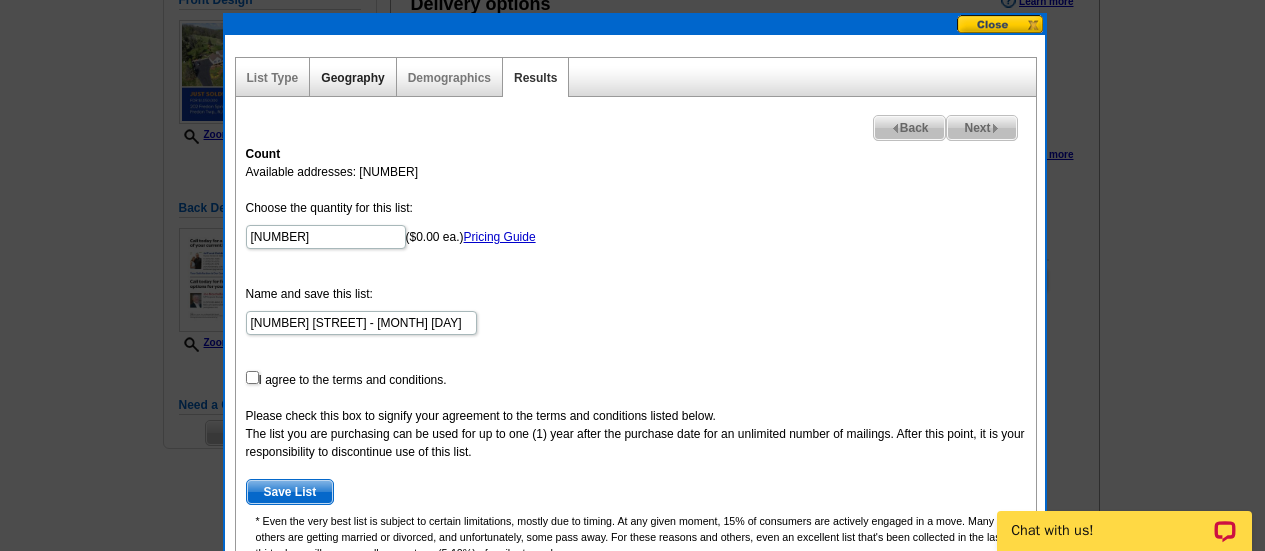 click on "Geography" at bounding box center [352, 78] 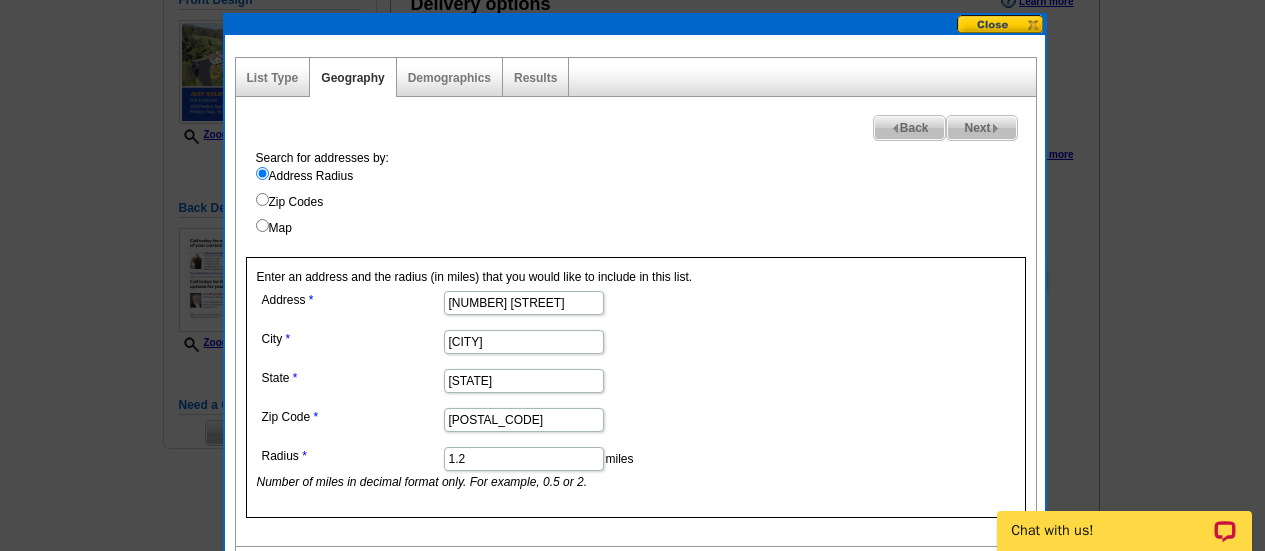 click on "1.2" at bounding box center (524, 459) 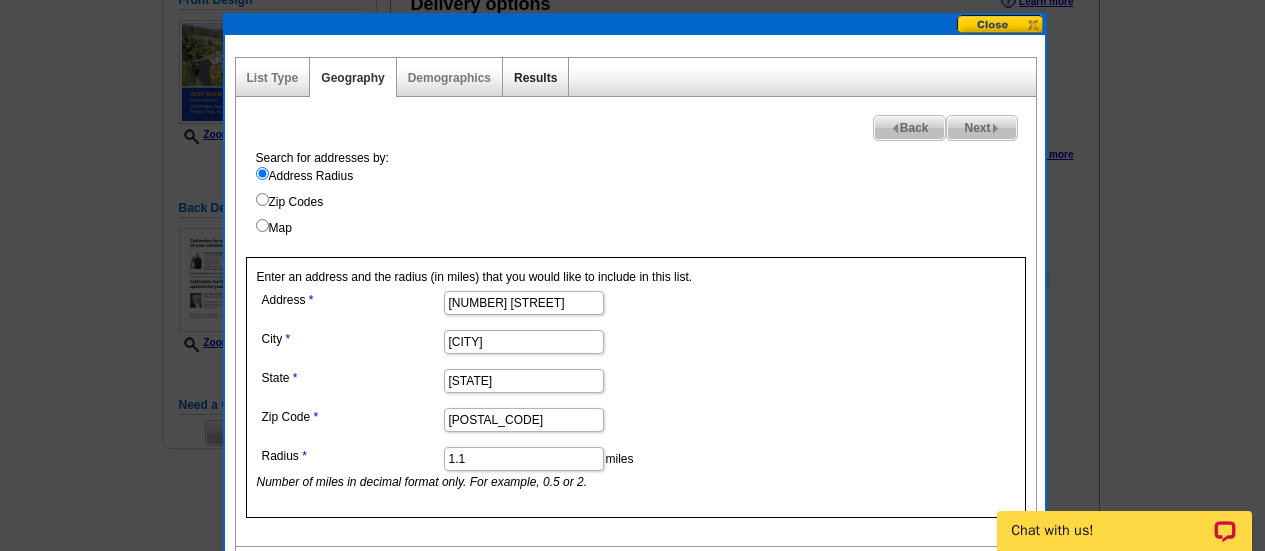 type on "1.1" 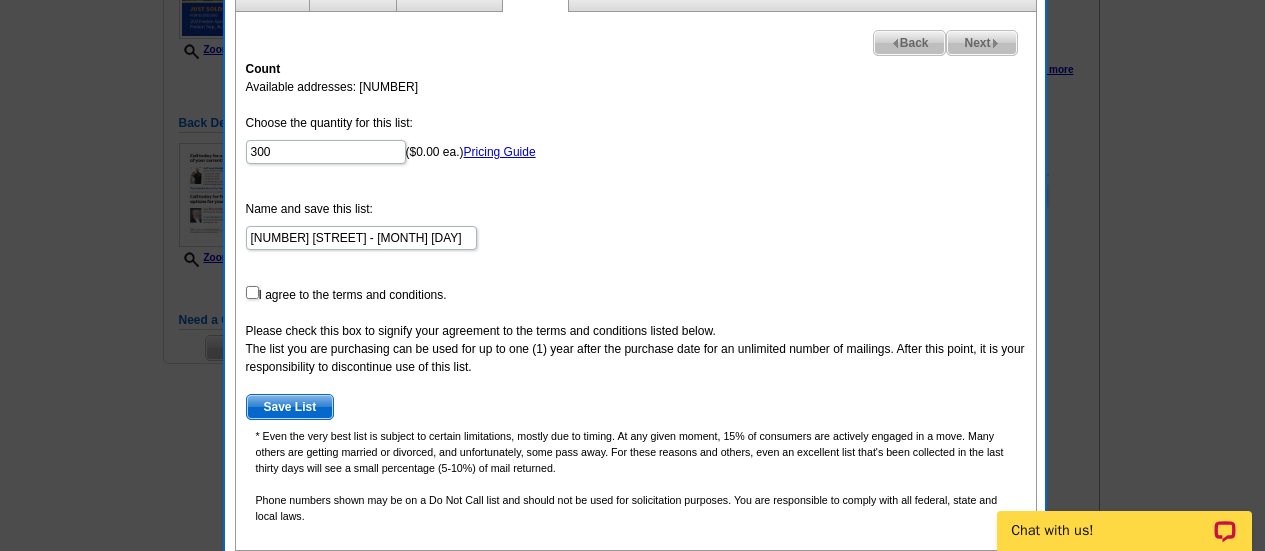 scroll, scrollTop: 324, scrollLeft: 0, axis: vertical 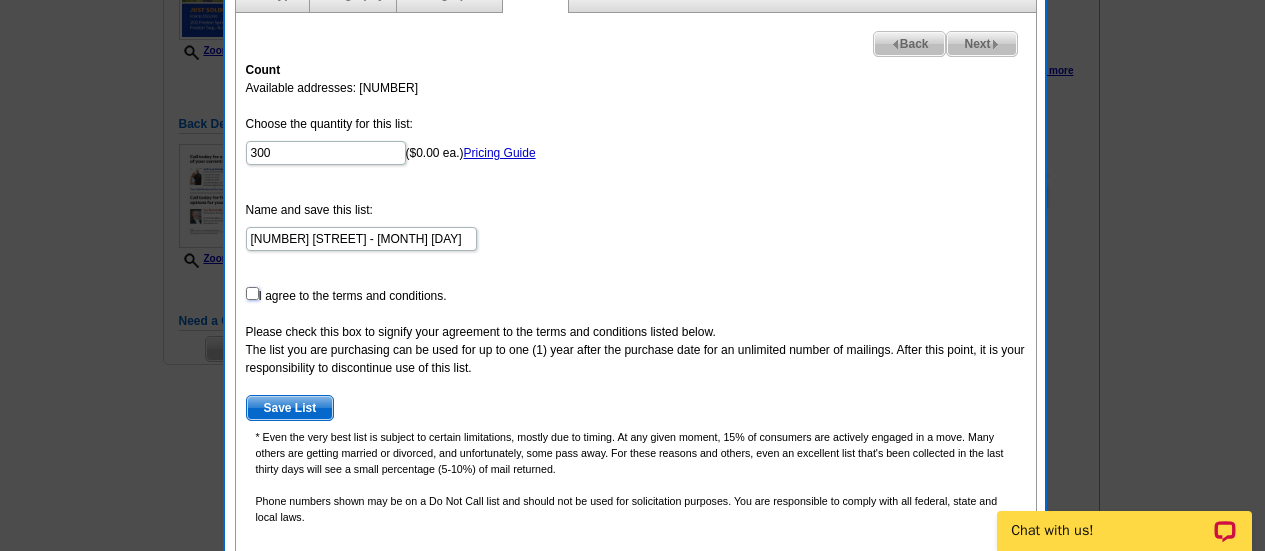 click at bounding box center (252, 293) 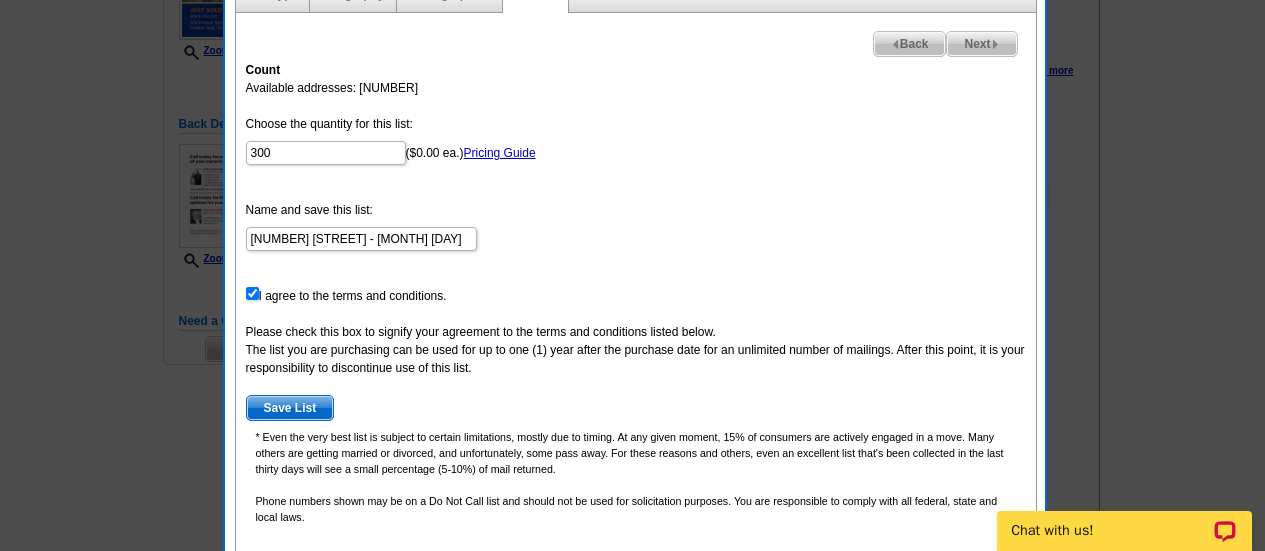 click on "Save List" at bounding box center (290, 408) 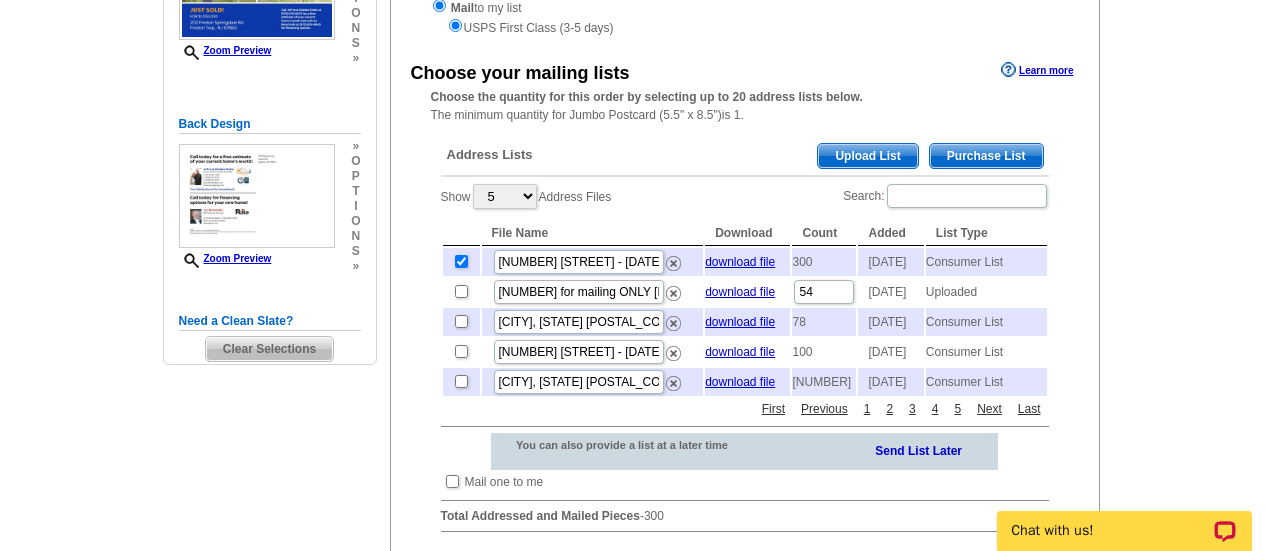 scroll, scrollTop: 0, scrollLeft: 0, axis: both 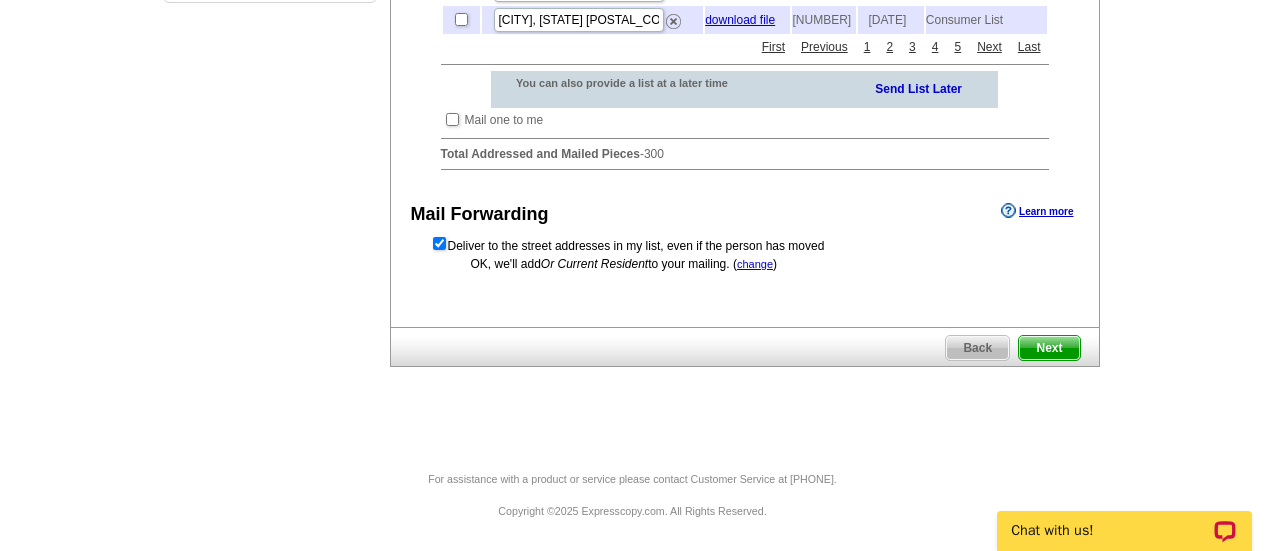click on "Delivery options
Learn more
Mail  to my list                            ( hide )
Ship  to me (no addresses)
Address  to my list but  ship  them to me
Mail  to my list
USPS First Class                                                    (3-5 days)
Choose your mailing lists
Learn more
Choose the quantity for this order by selecting up to 20 address lists below." at bounding box center [745, -76] 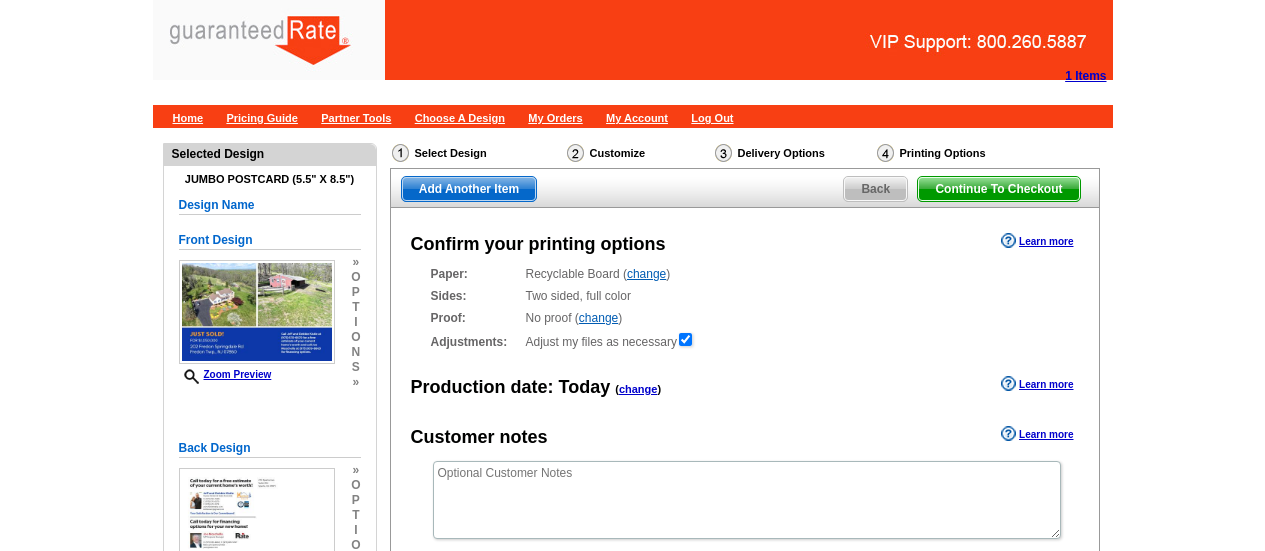 scroll, scrollTop: 0, scrollLeft: 0, axis: both 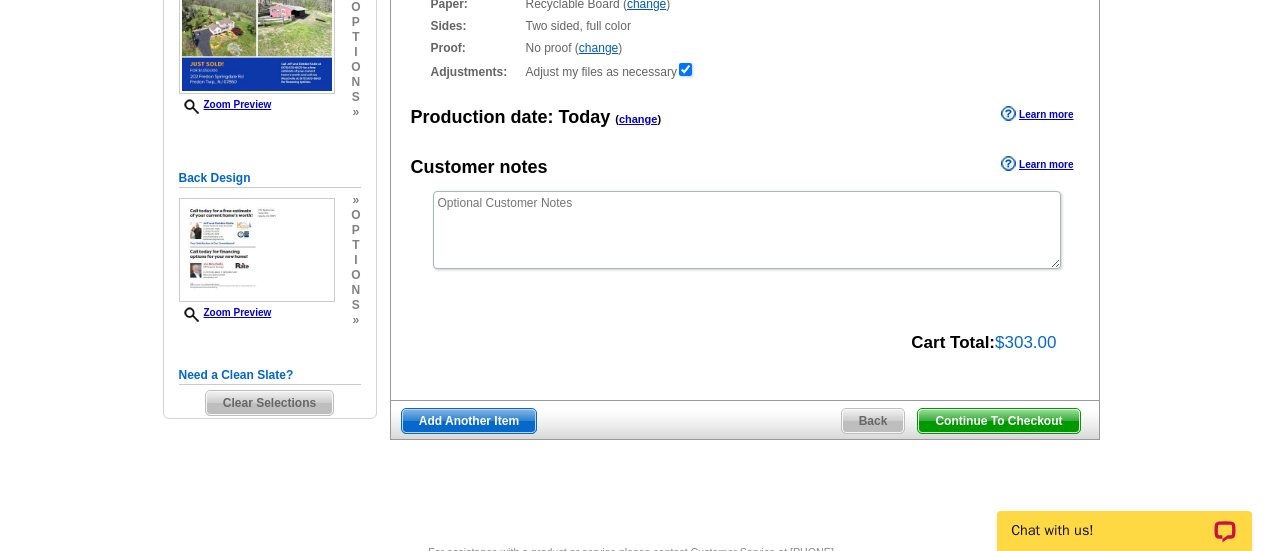 click on "Continue To Checkout" at bounding box center [998, 421] 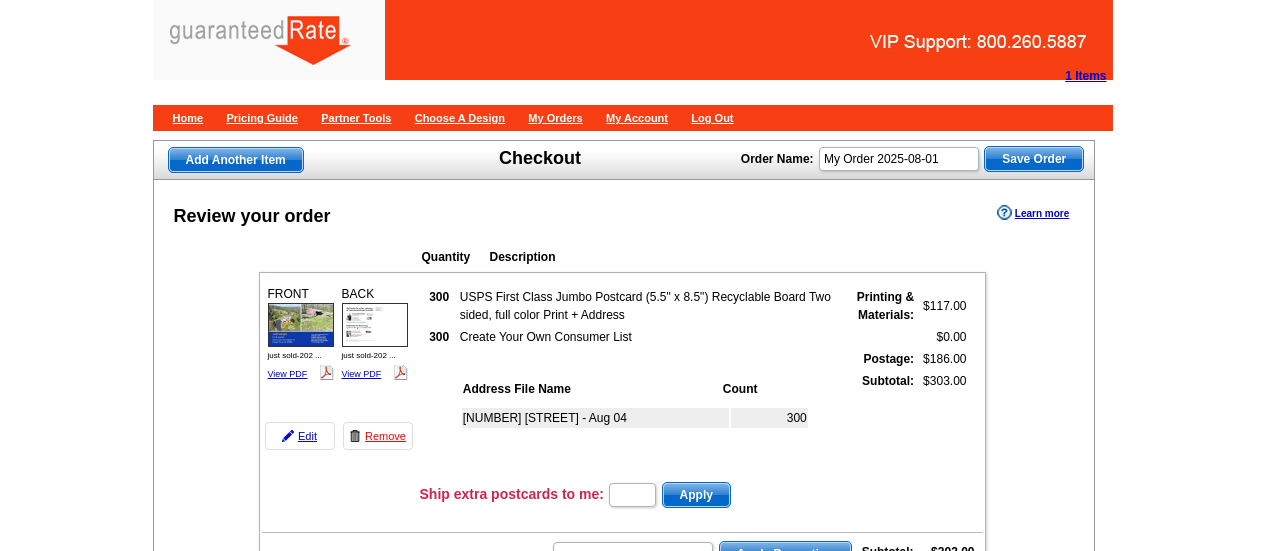 scroll, scrollTop: 519, scrollLeft: 0, axis: vertical 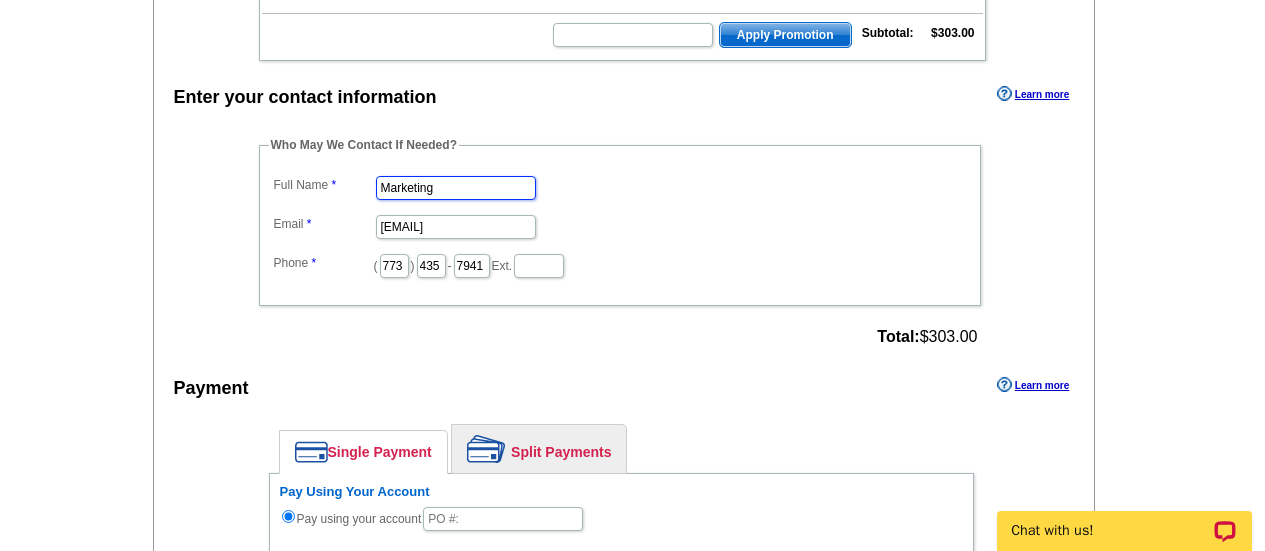 drag, startPoint x: 463, startPoint y: 183, endPoint x: 288, endPoint y: 172, distance: 175.34537 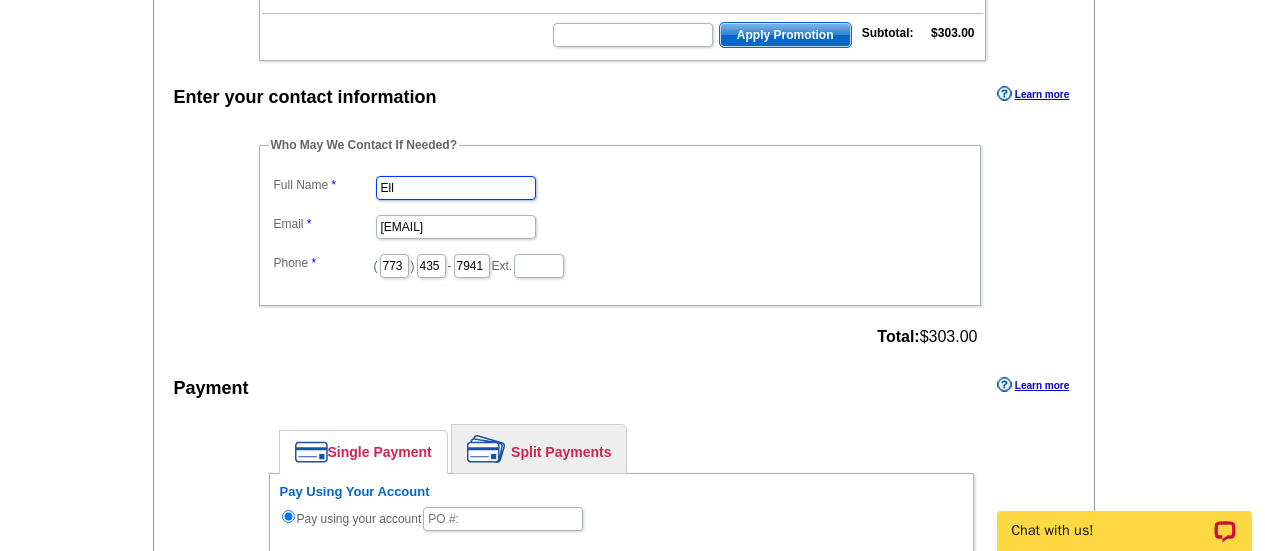 type on "[FIRST] [LAST]" 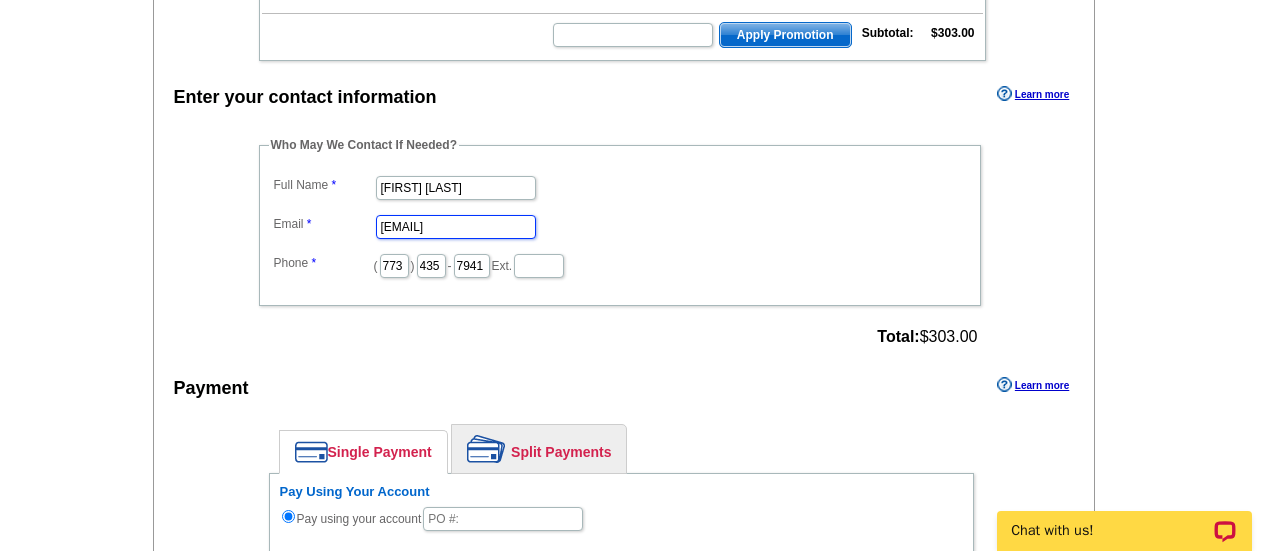 scroll, scrollTop: 0, scrollLeft: 0, axis: both 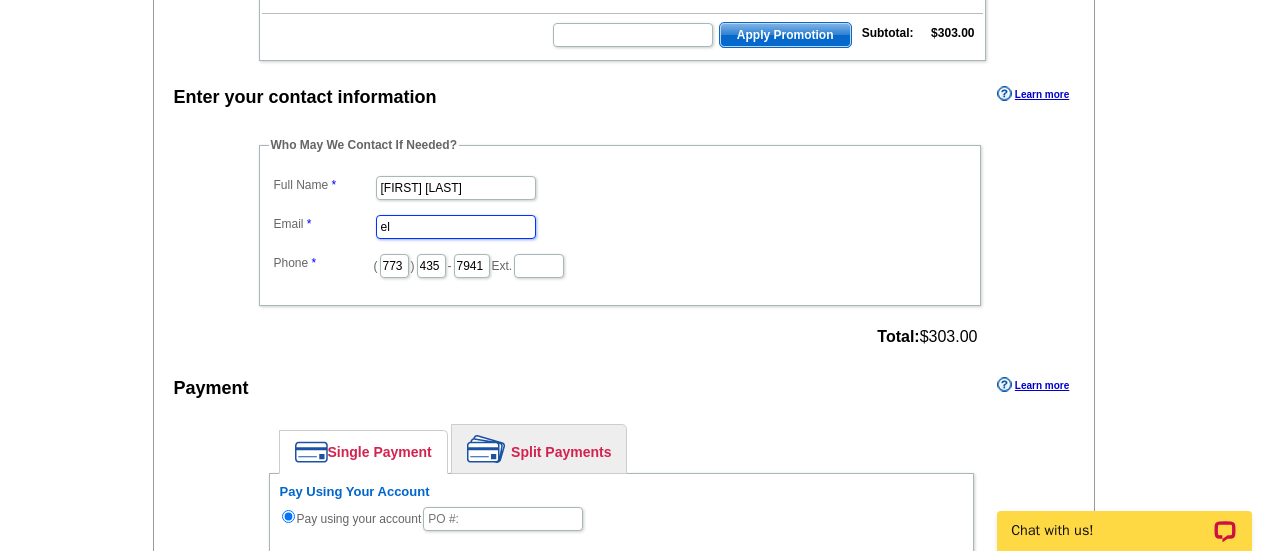 type on "[EMAIL]" 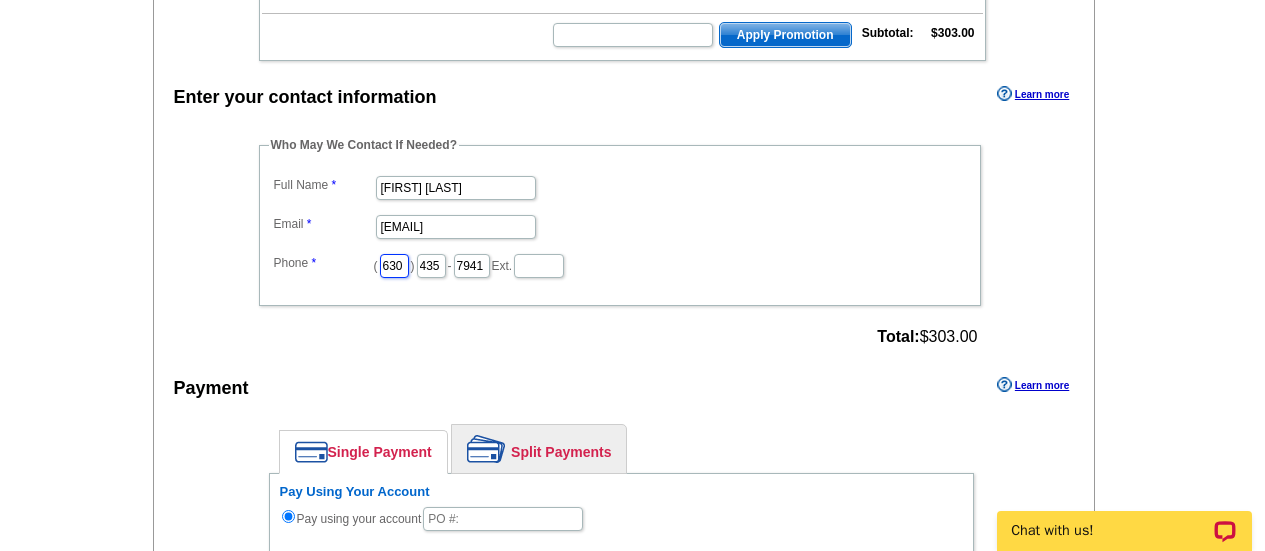 type on "630" 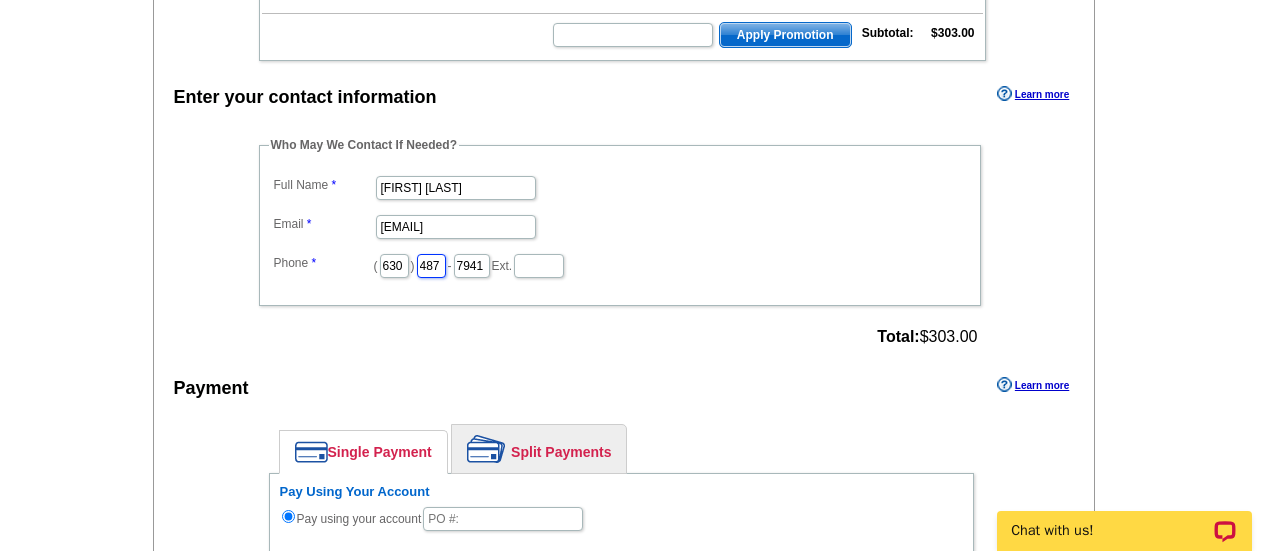 type on "487" 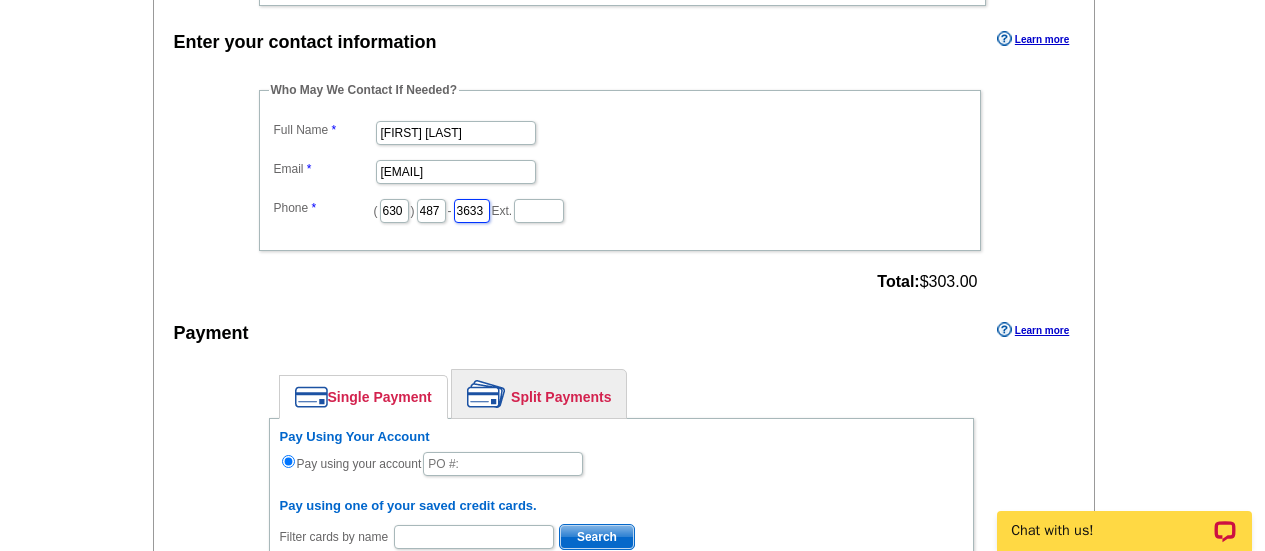scroll, scrollTop: 826, scrollLeft: 0, axis: vertical 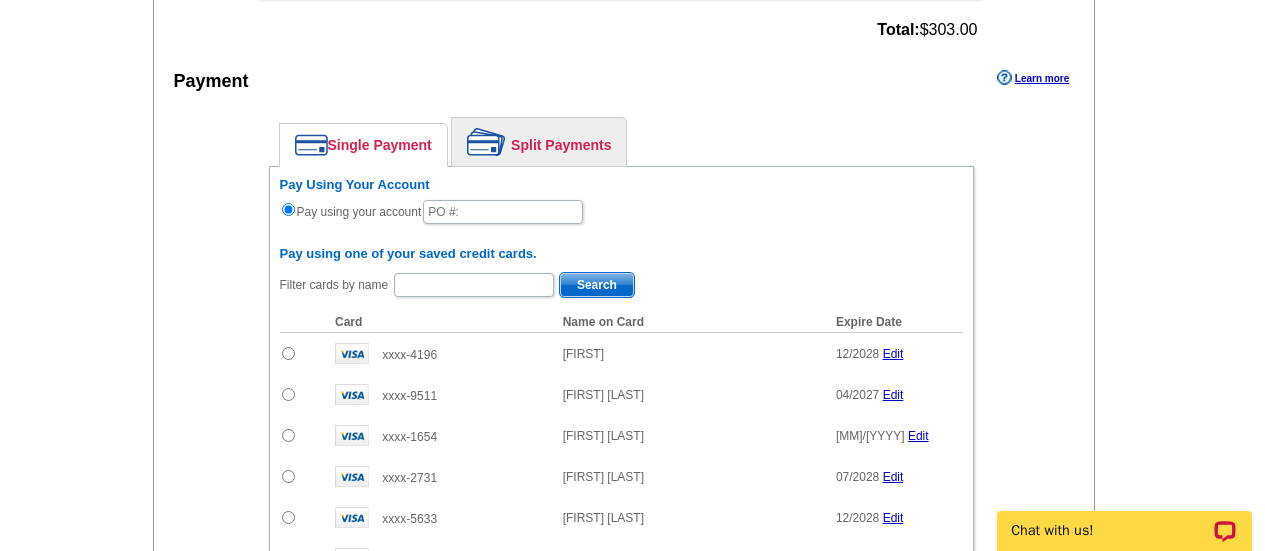 type on "3633" 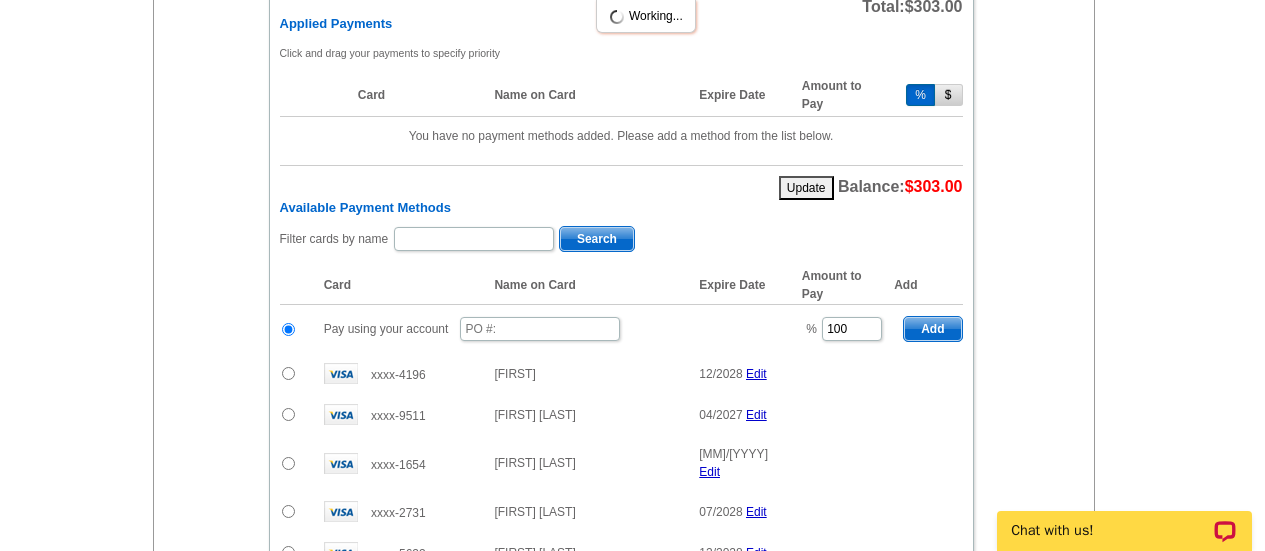 scroll, scrollTop: 1003, scrollLeft: 0, axis: vertical 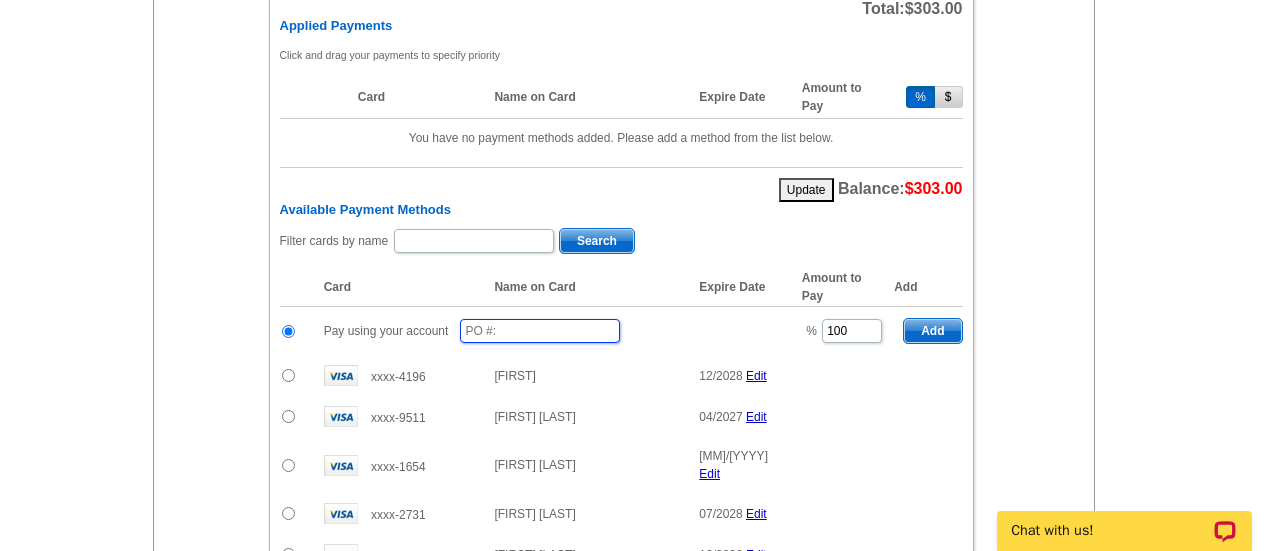 click at bounding box center [540, 331] 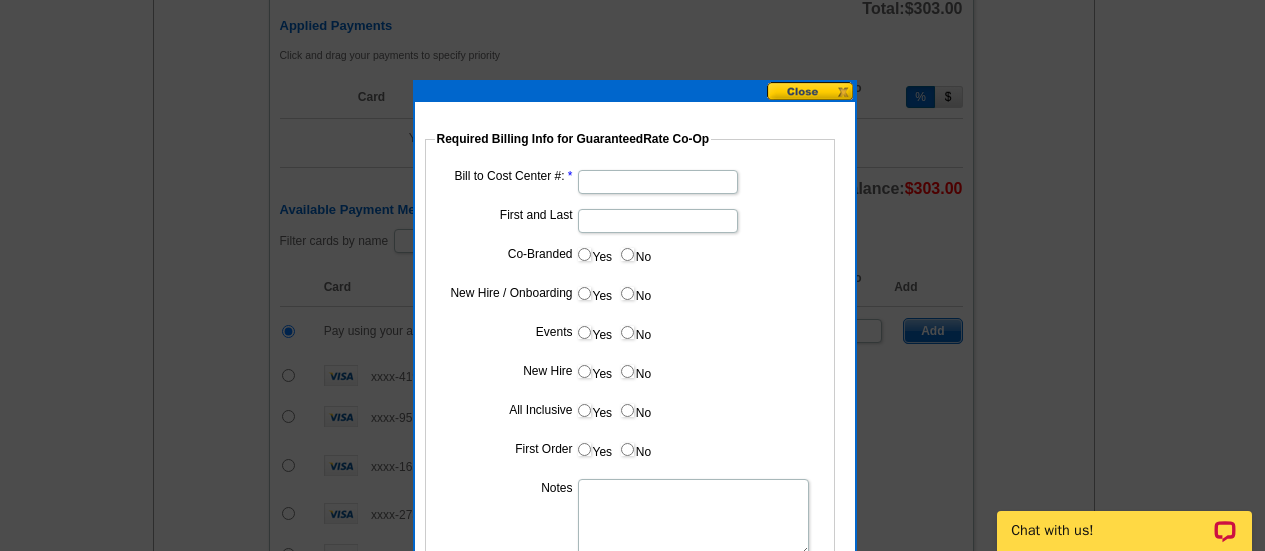 type on "[ACCOUNT_ID]" 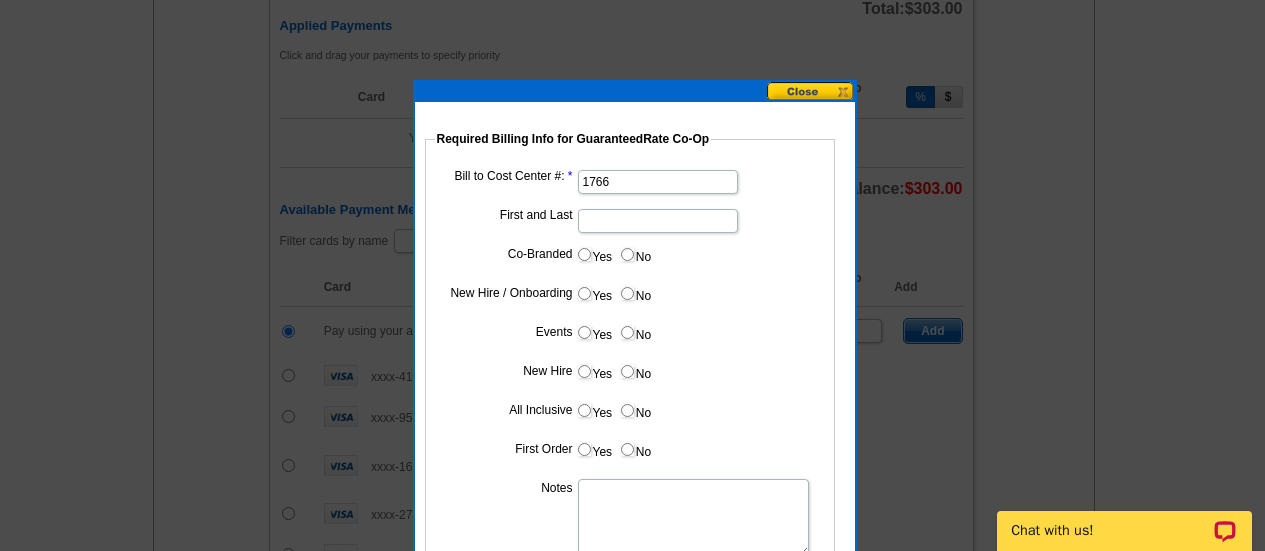 type on "1766" 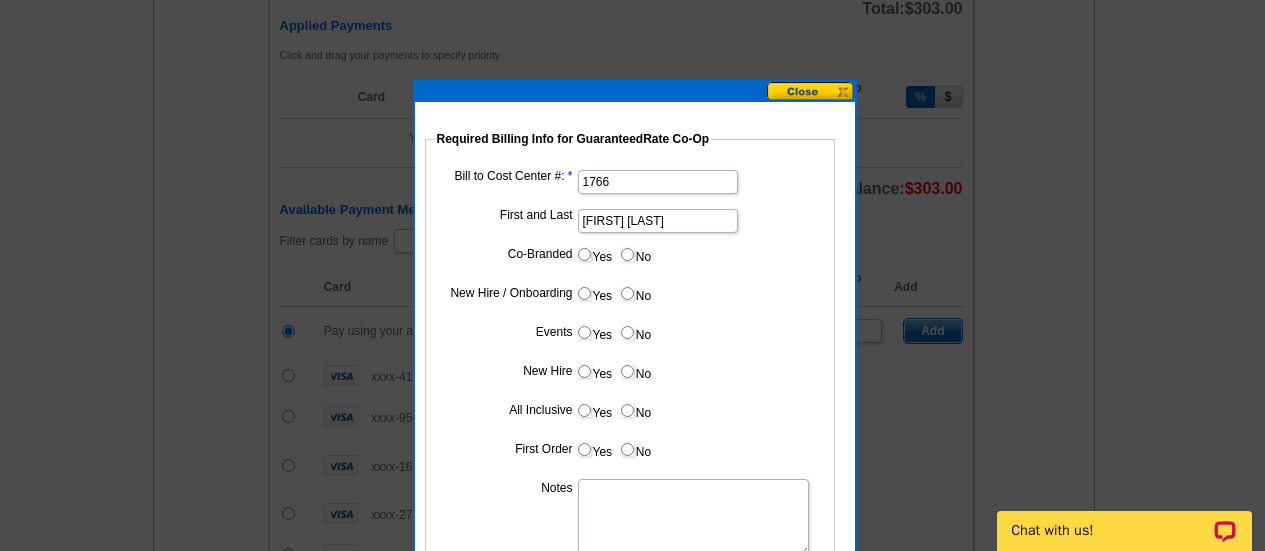 type on "[FIRST] [LAST]" 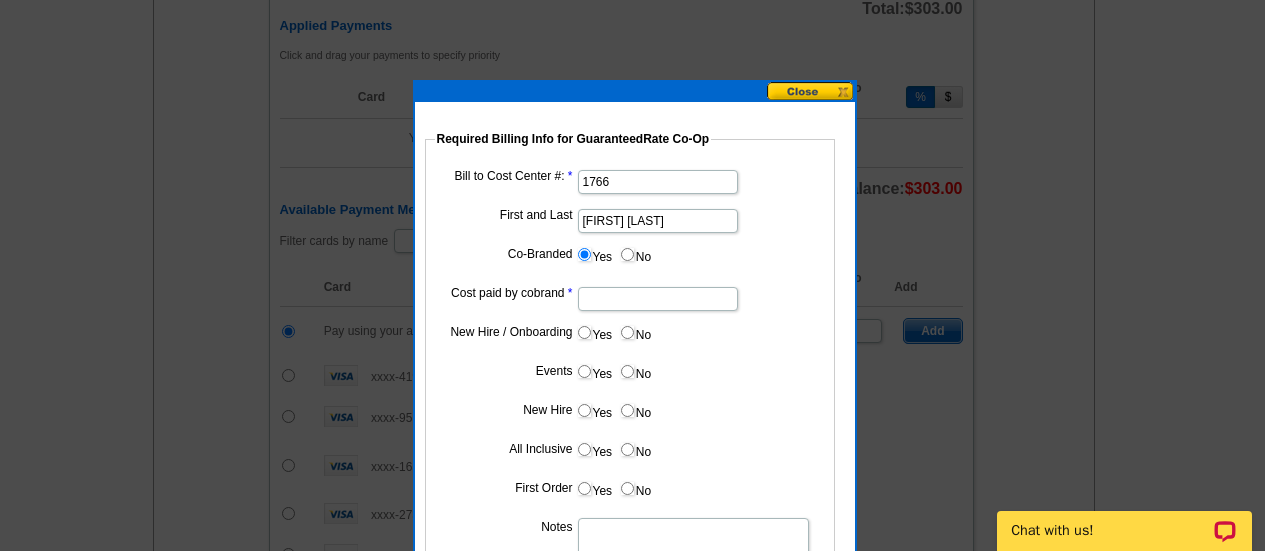 click on "Cost paid by cobrand" at bounding box center (658, 299) 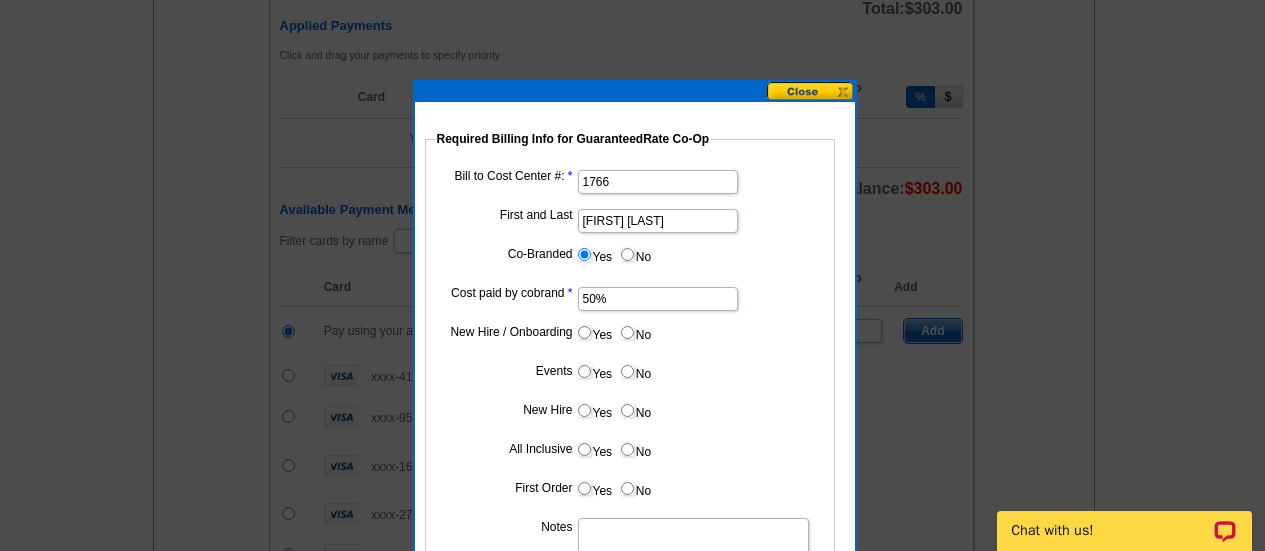 click on "No" at bounding box center (635, 332) 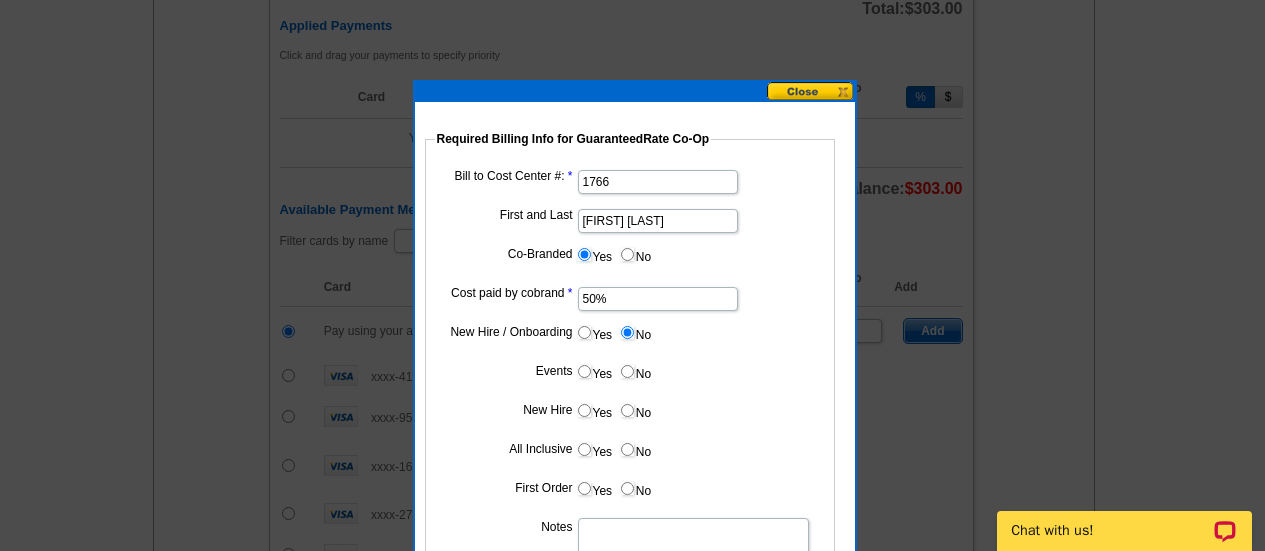 click on "No" at bounding box center (627, 371) 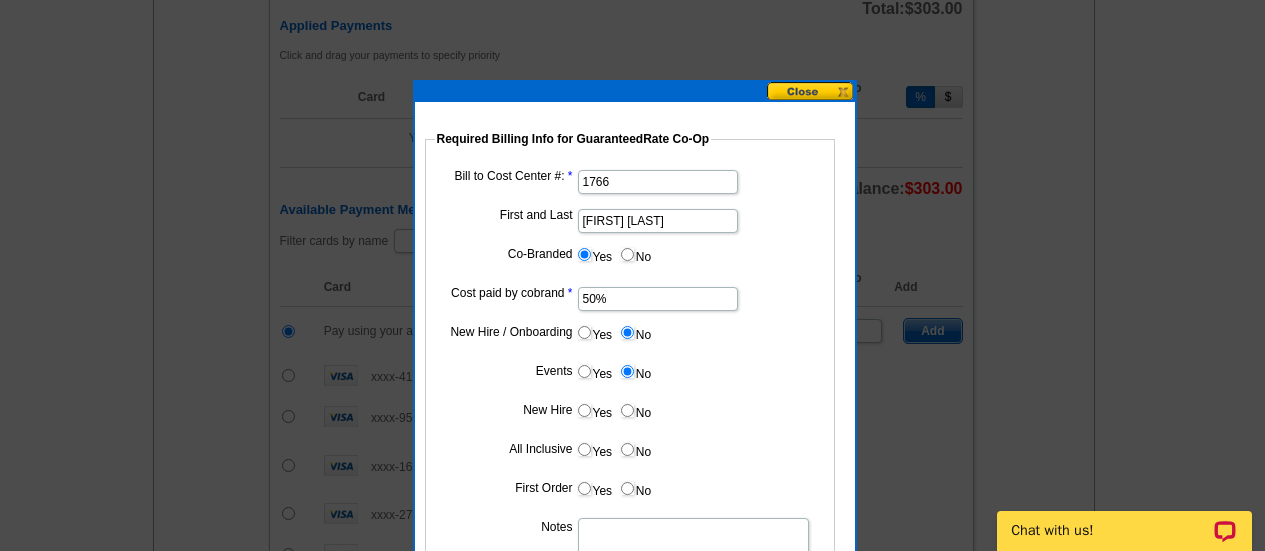 click on "No" at bounding box center (627, 410) 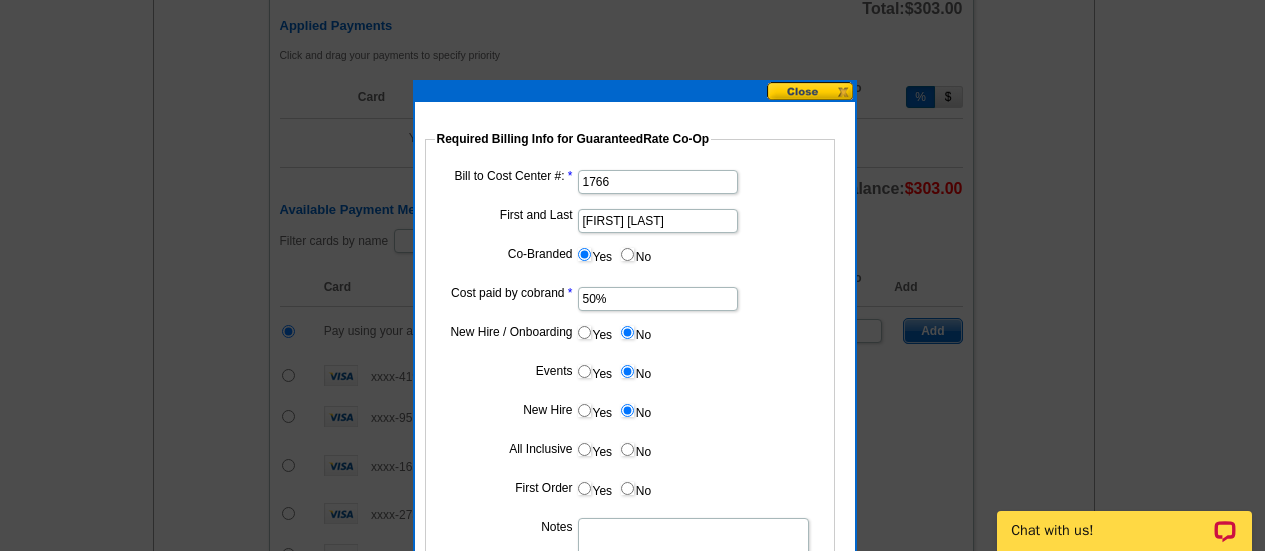 click on "No" at bounding box center (635, 449) 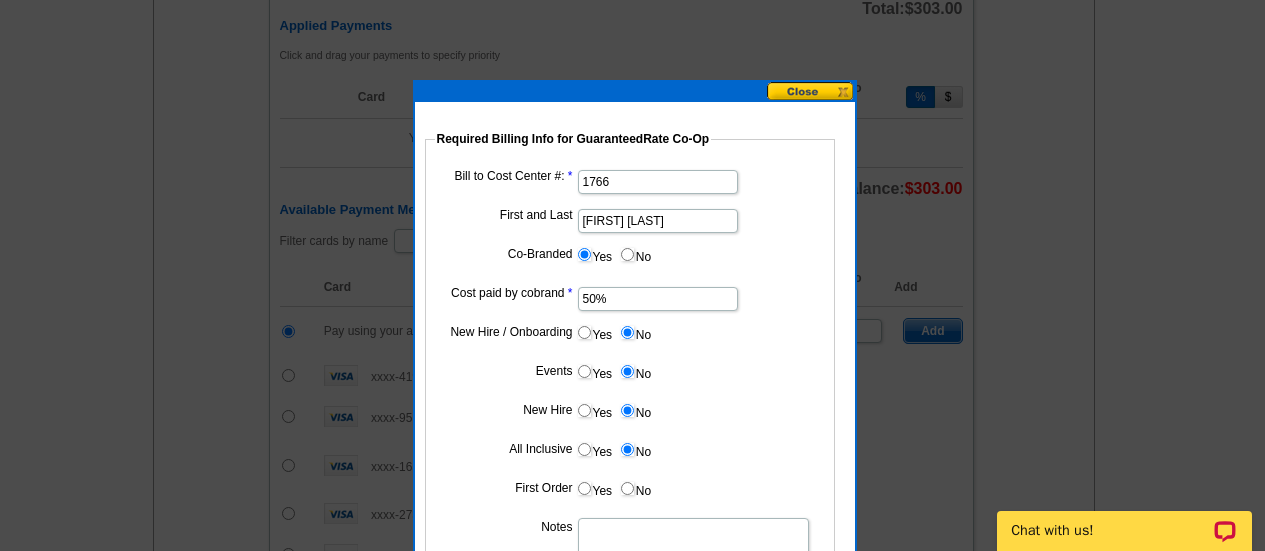 click on "Yes    No" at bounding box center (630, 492) 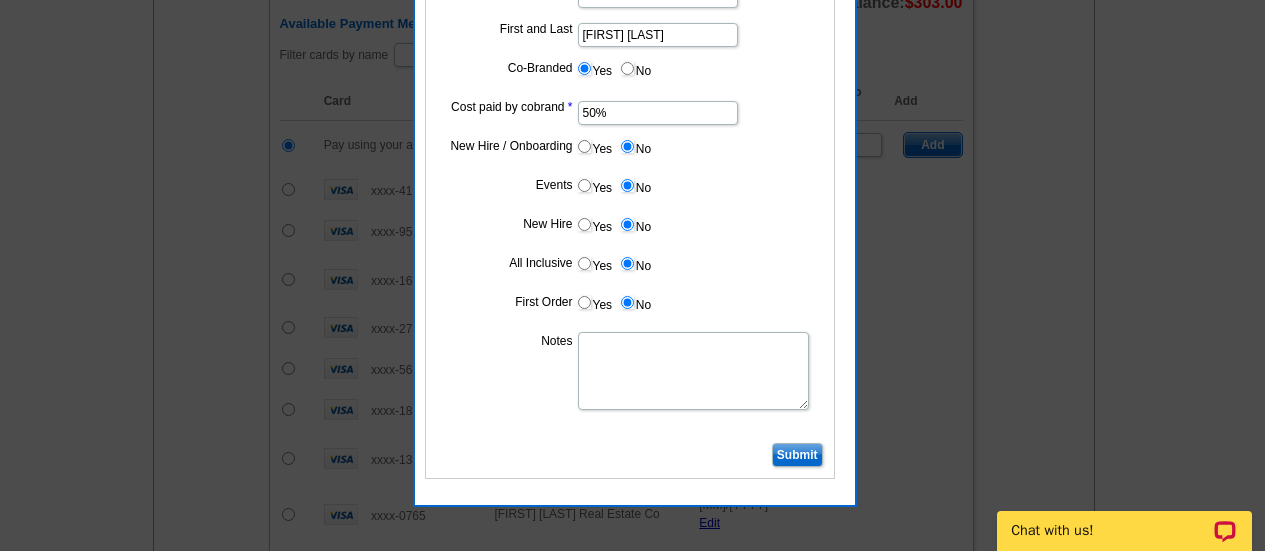 scroll, scrollTop: 1188, scrollLeft: 0, axis: vertical 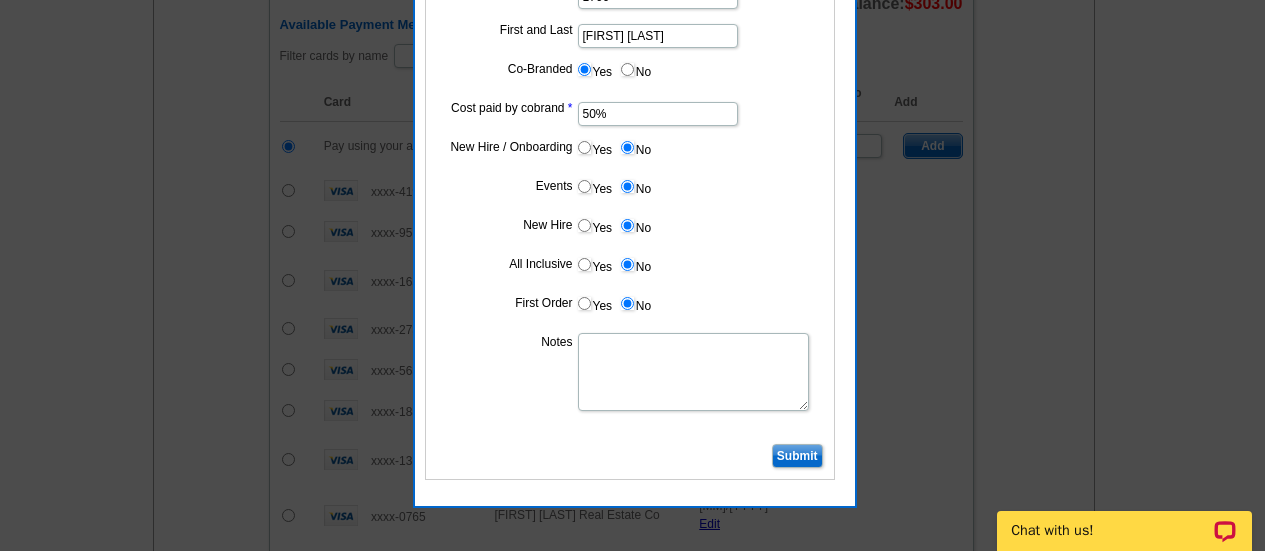 click on "Notes" at bounding box center (693, 372) 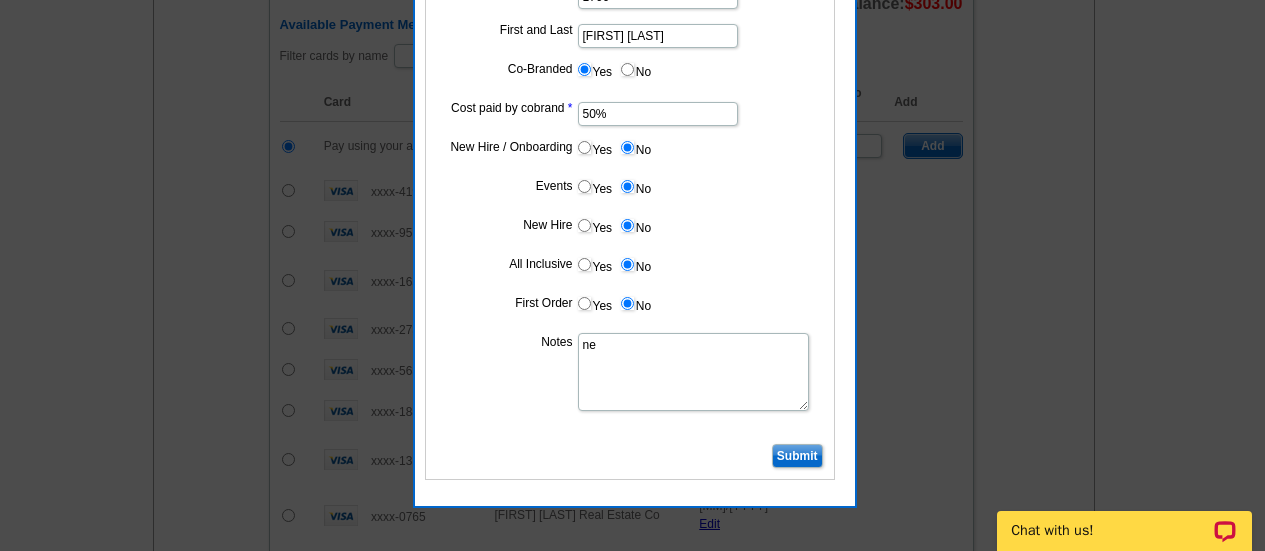 type on "n" 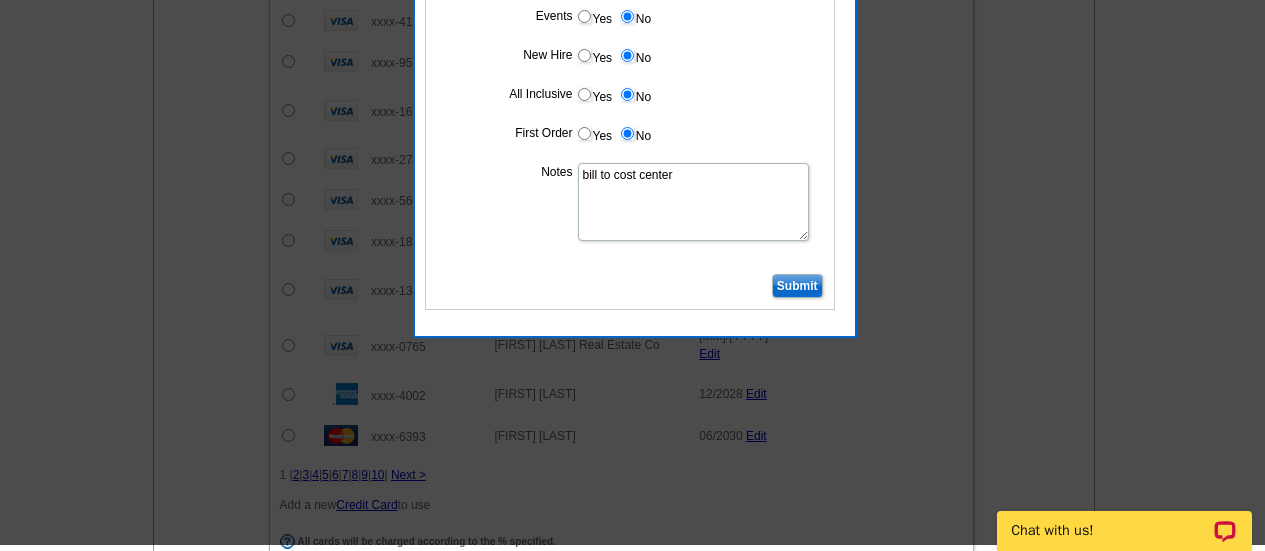 scroll, scrollTop: 1352, scrollLeft: 0, axis: vertical 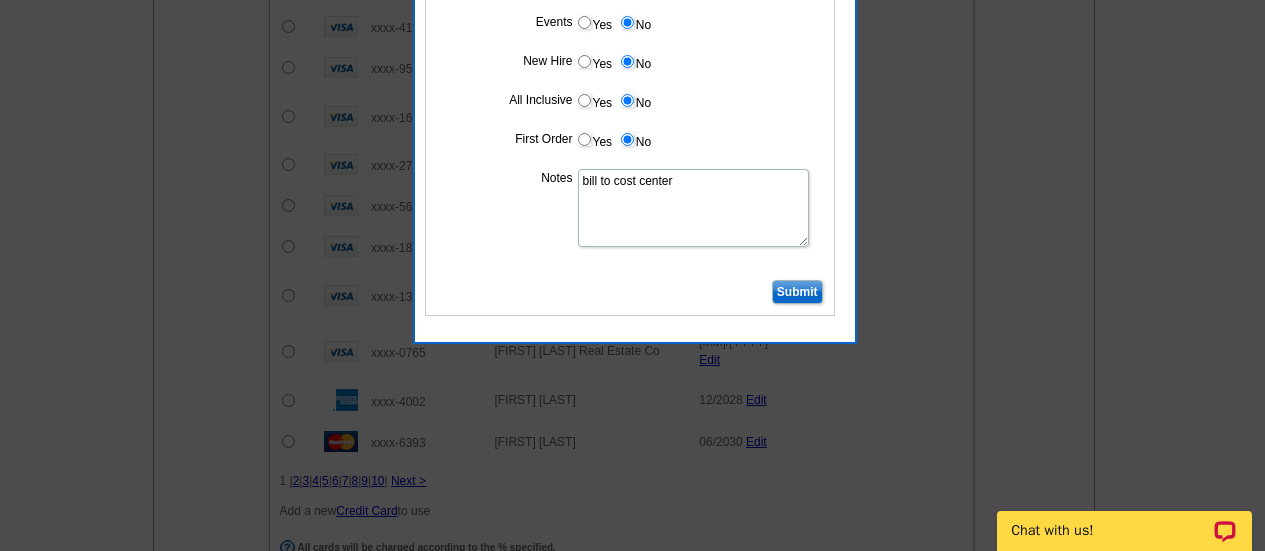 type on "bill to cost center" 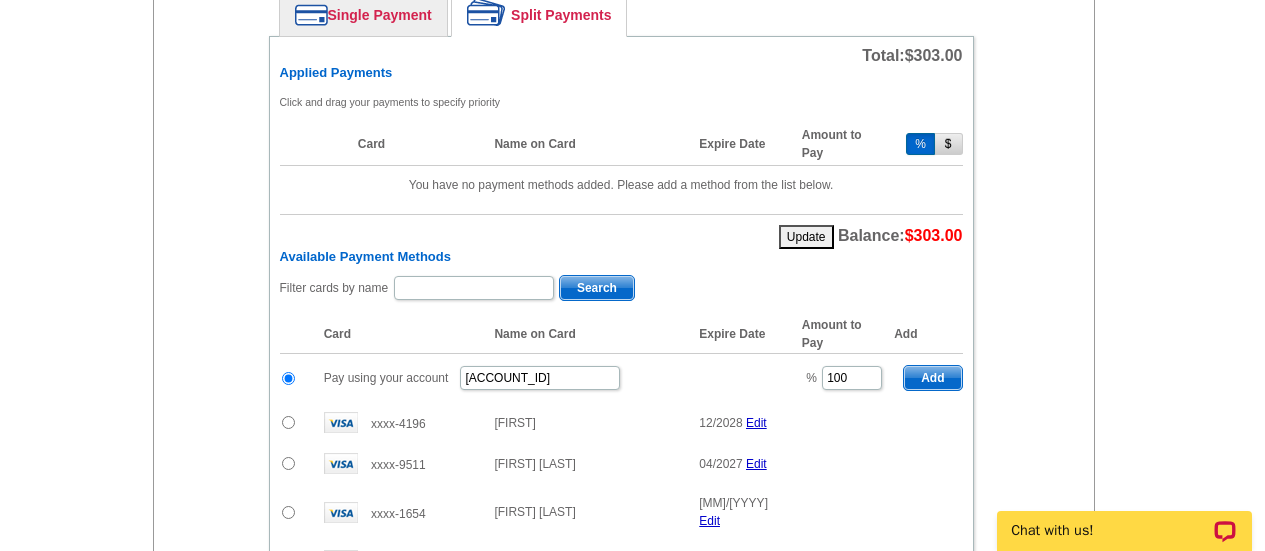 scroll, scrollTop: 954, scrollLeft: 0, axis: vertical 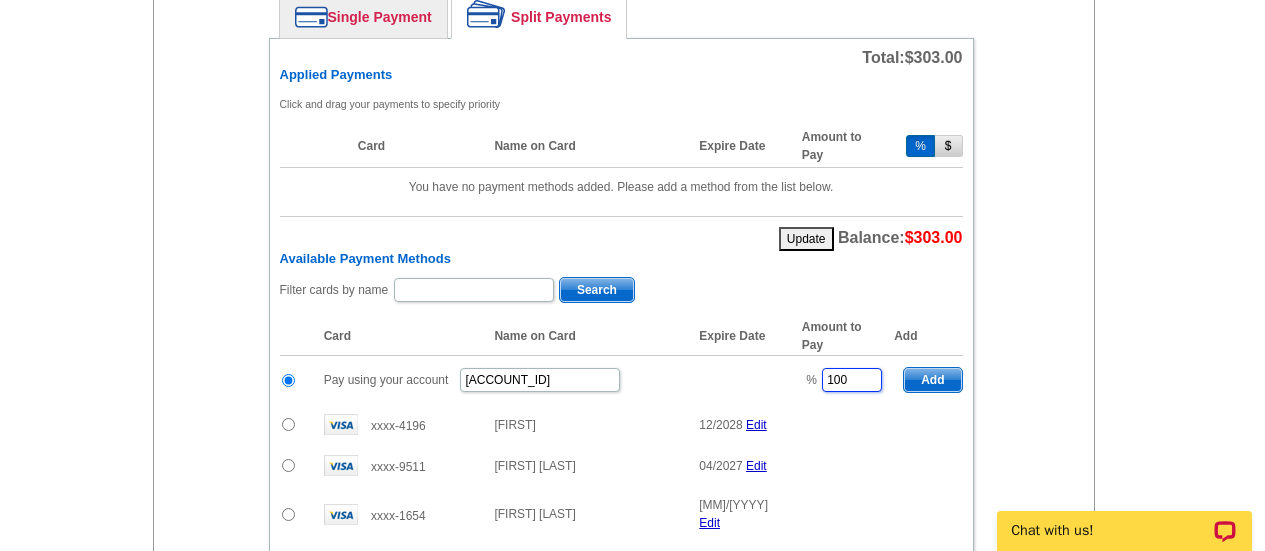 drag, startPoint x: 875, startPoint y: 372, endPoint x: 718, endPoint y: 365, distance: 157.15598 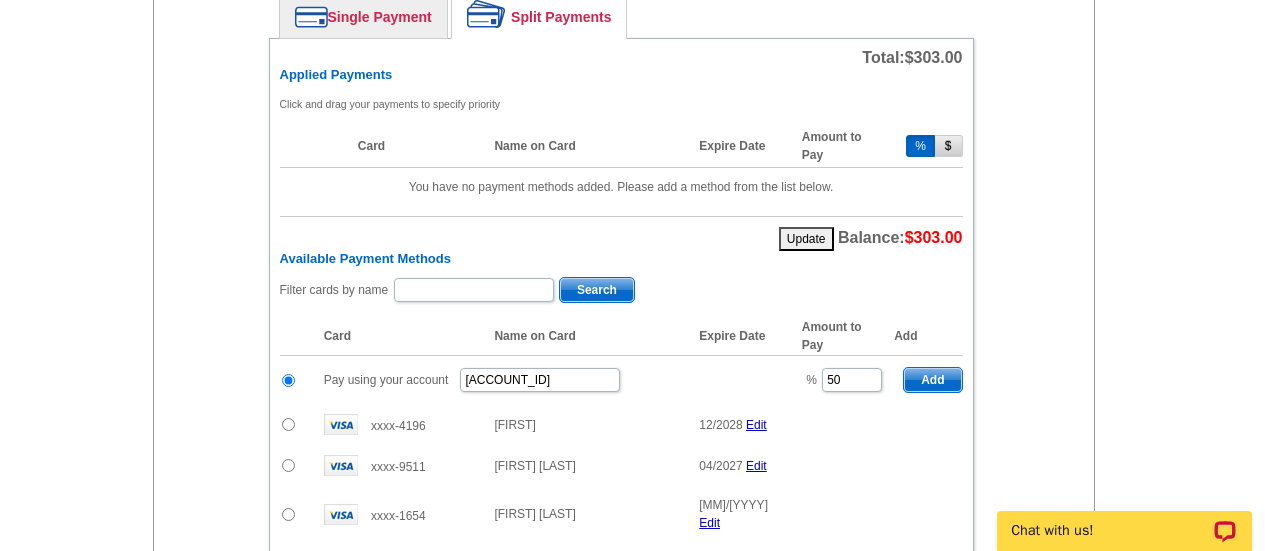 click on "Add" at bounding box center [932, 380] 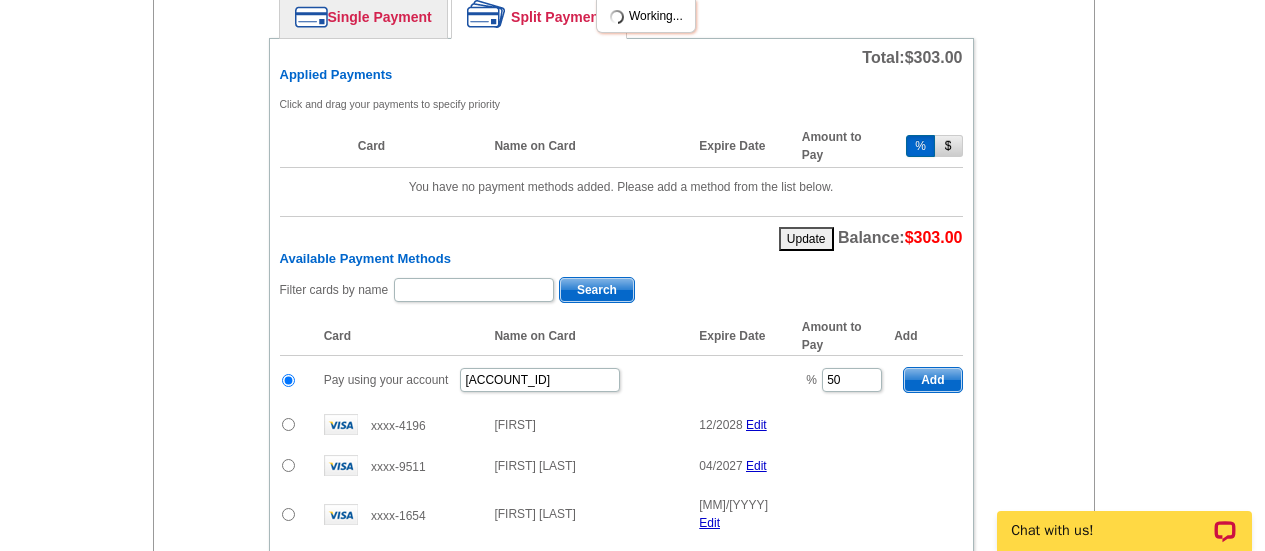 type on "100" 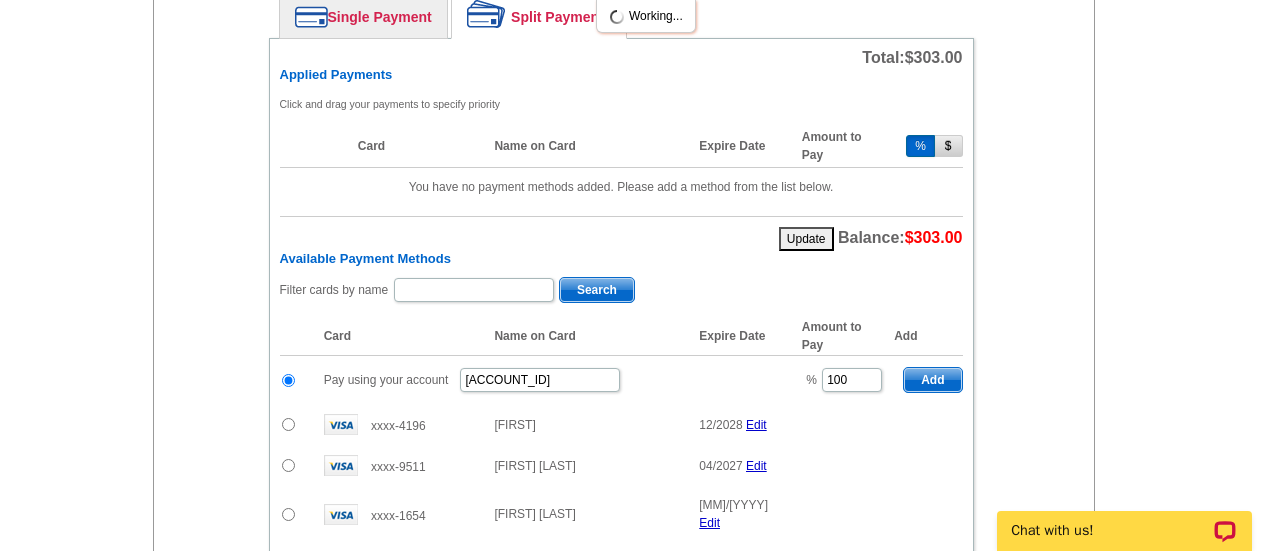radio on "false" 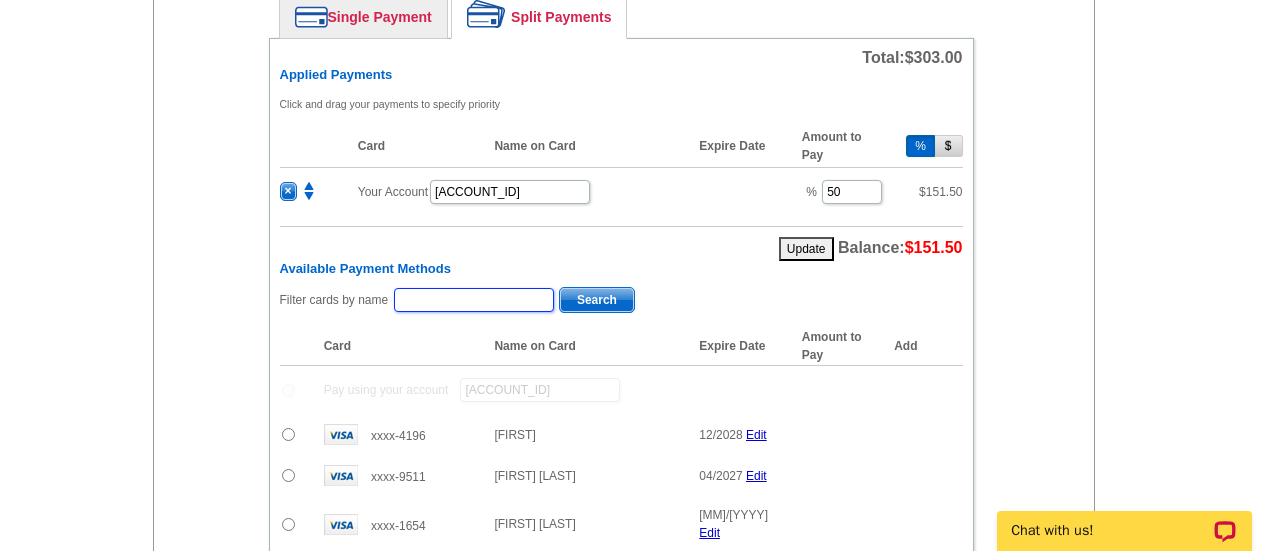 click at bounding box center [474, 300] 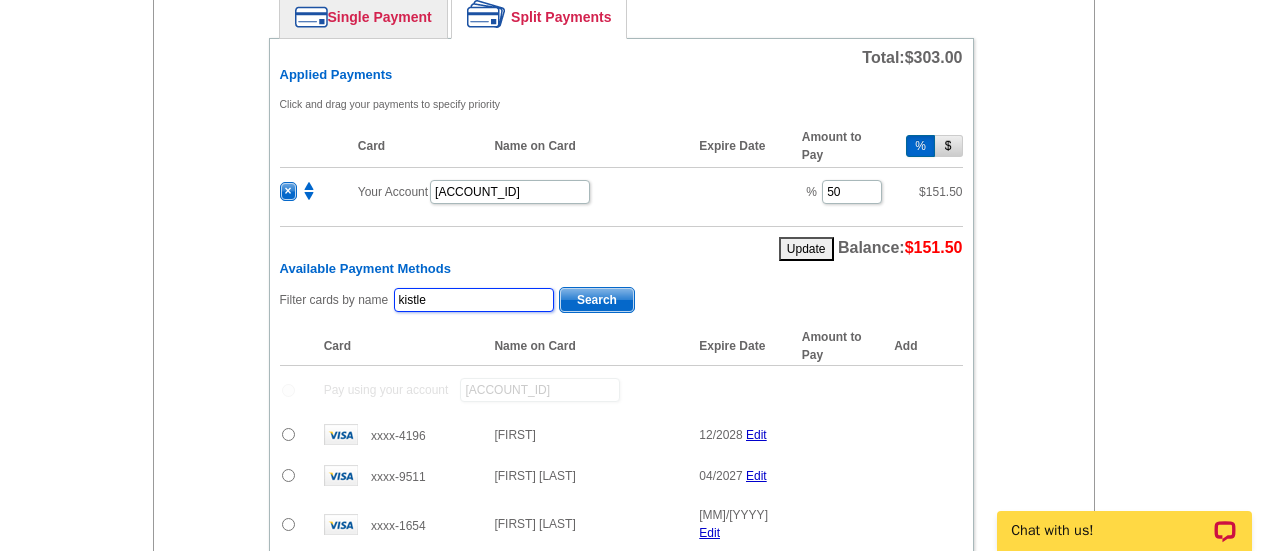 type on "kistle" 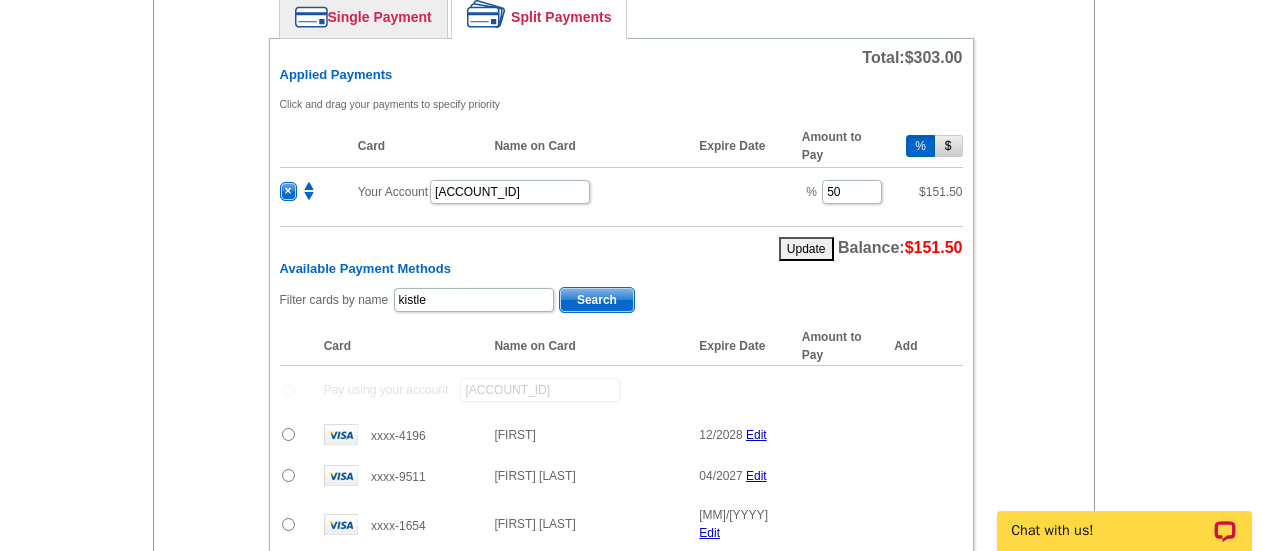 click on "Search" at bounding box center [597, 300] 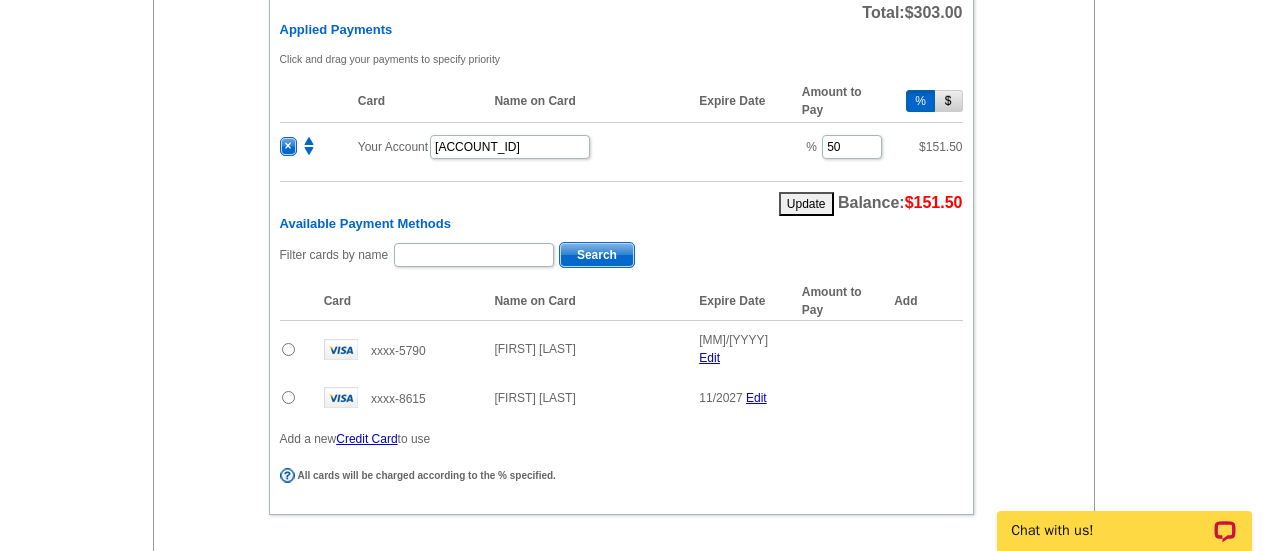 scroll, scrollTop: 1018, scrollLeft: 0, axis: vertical 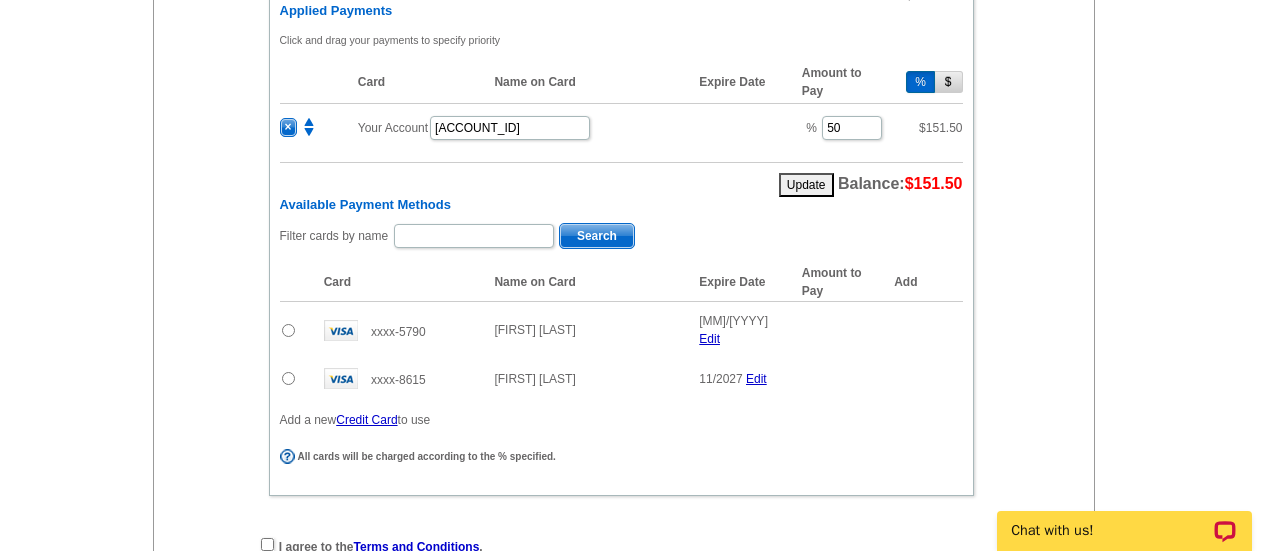click at bounding box center [297, 330] 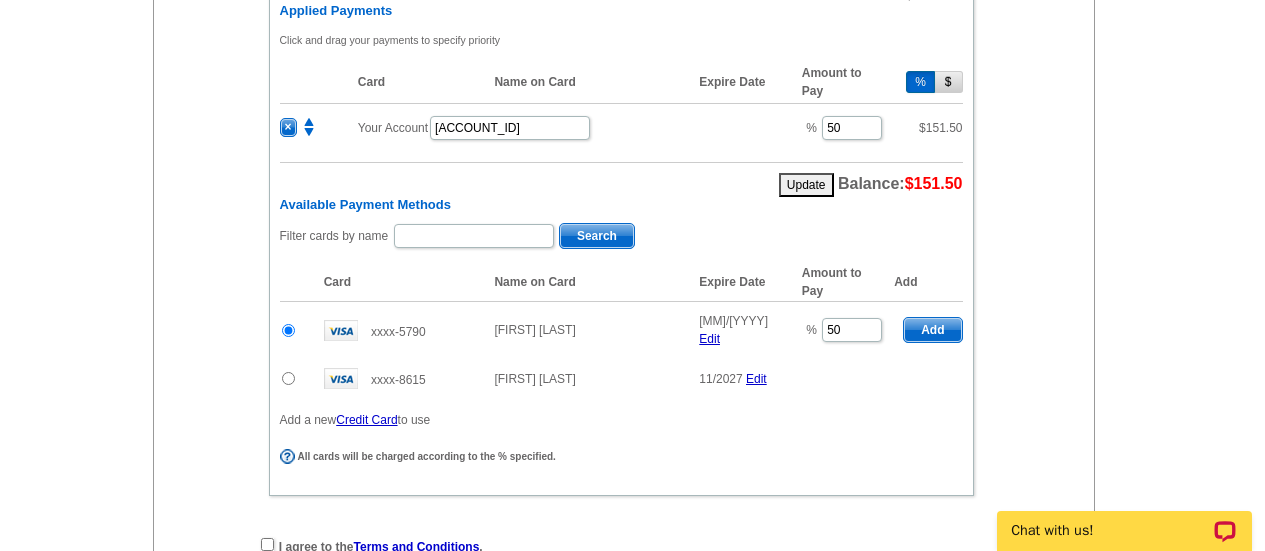 click on "Add" at bounding box center [932, 330] 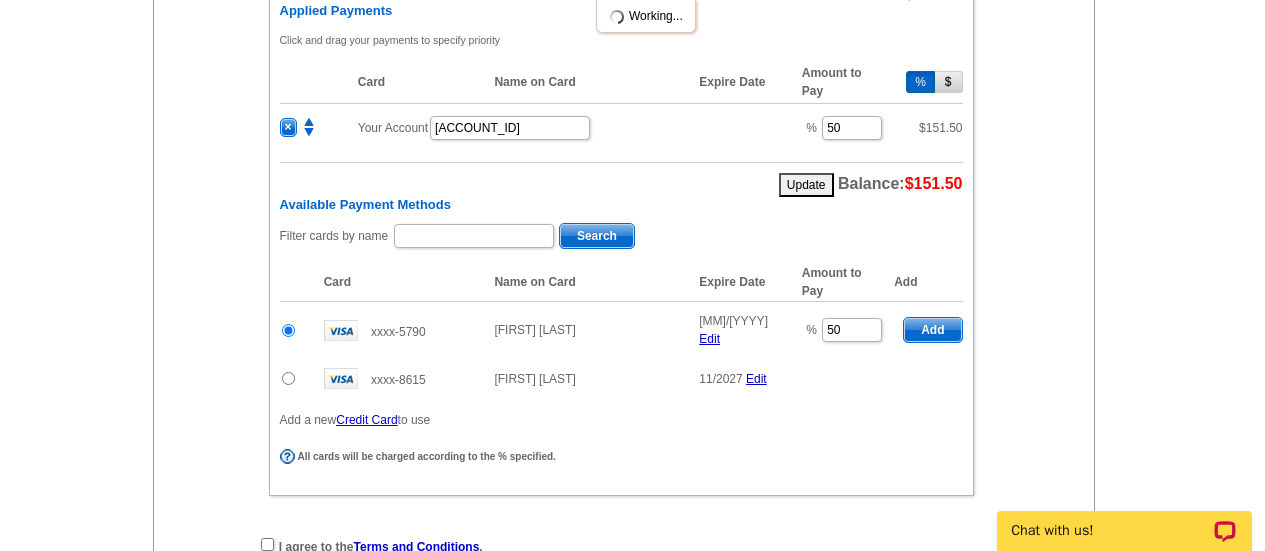 radio on "false" 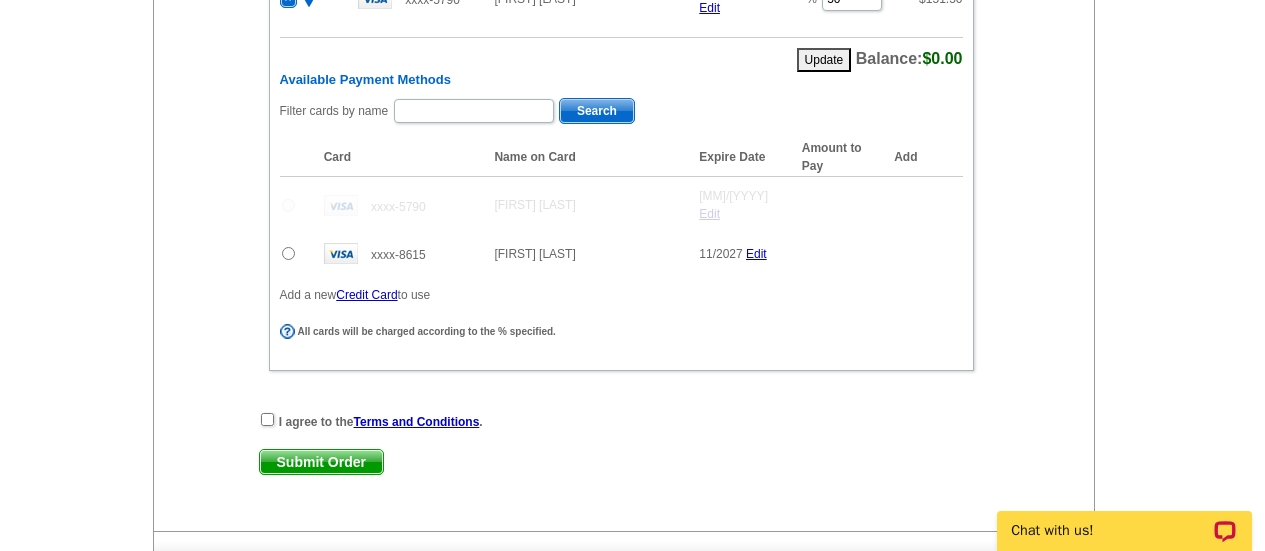 scroll, scrollTop: 1199, scrollLeft: 0, axis: vertical 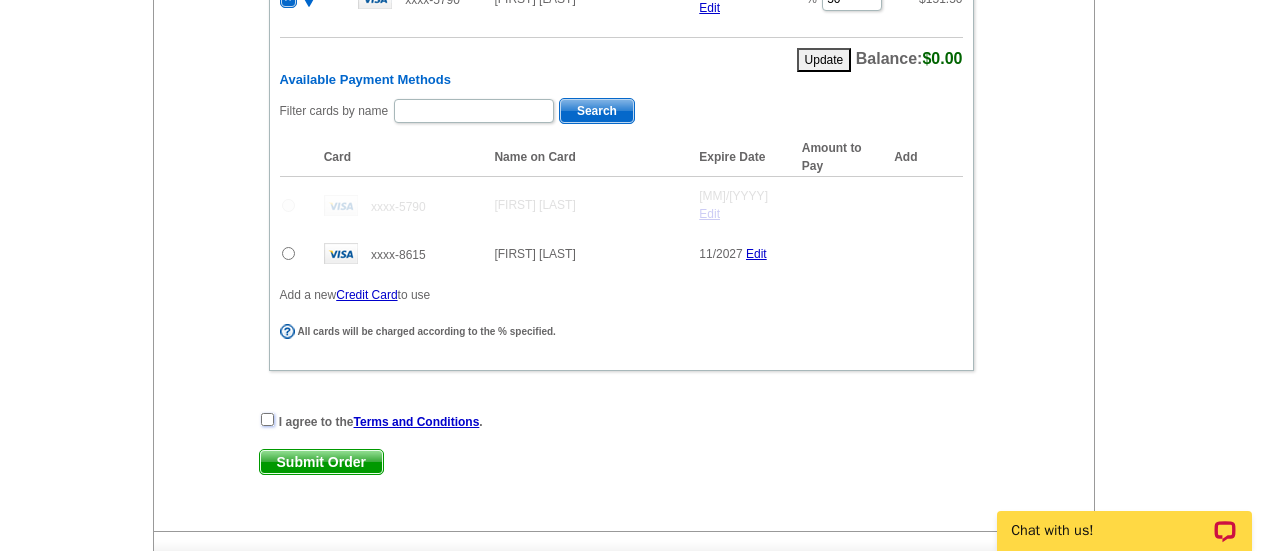 click at bounding box center [267, 419] 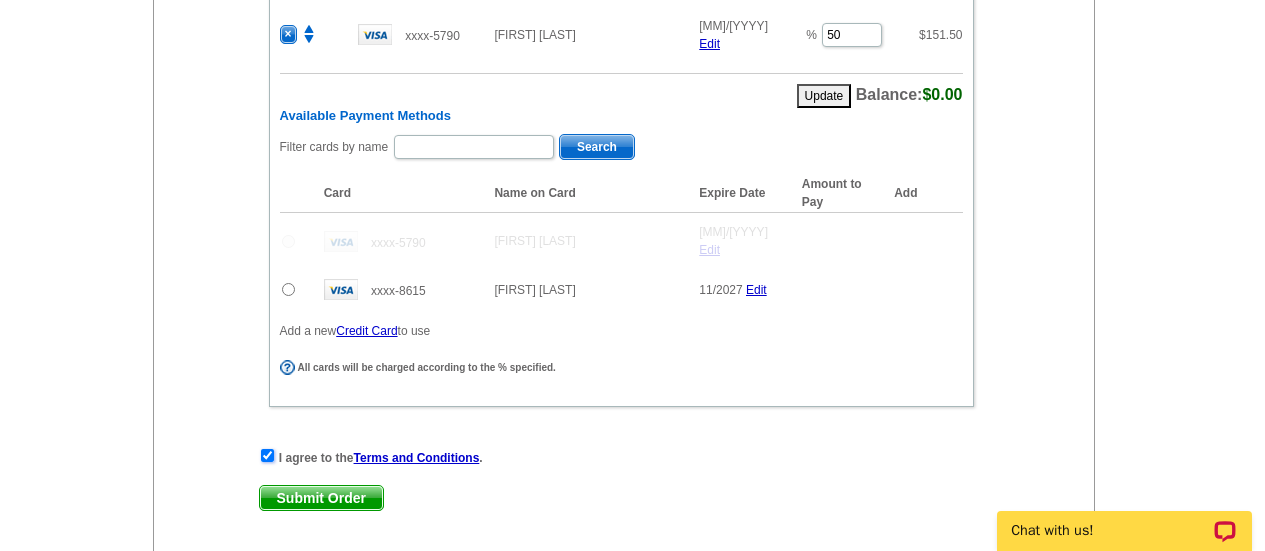 scroll, scrollTop: 1164, scrollLeft: 0, axis: vertical 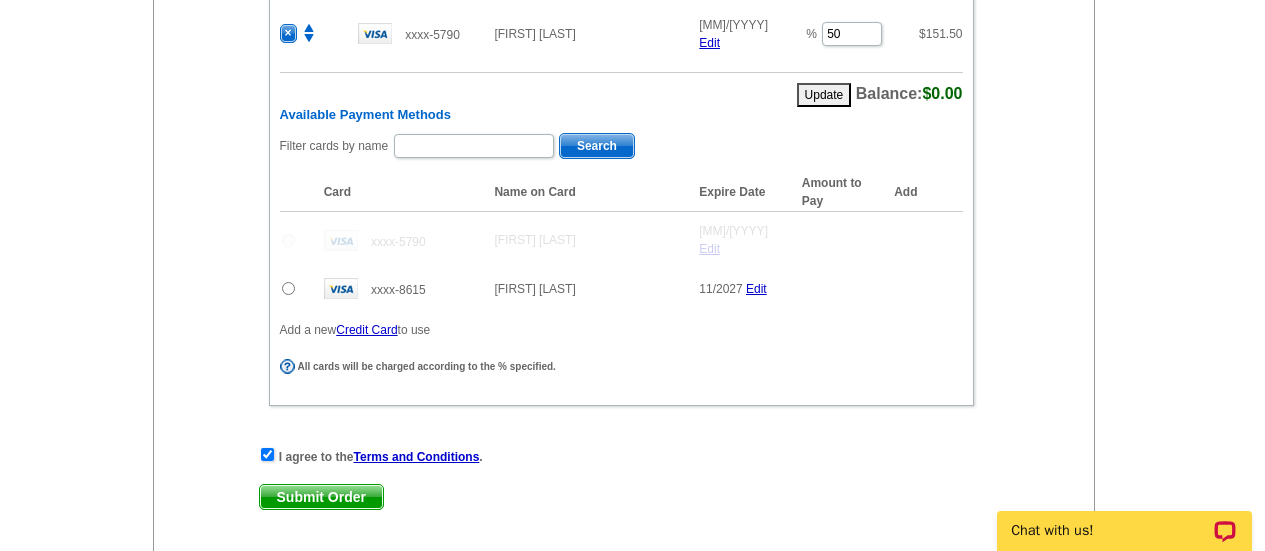 click on "Submit Order" at bounding box center (321, 497) 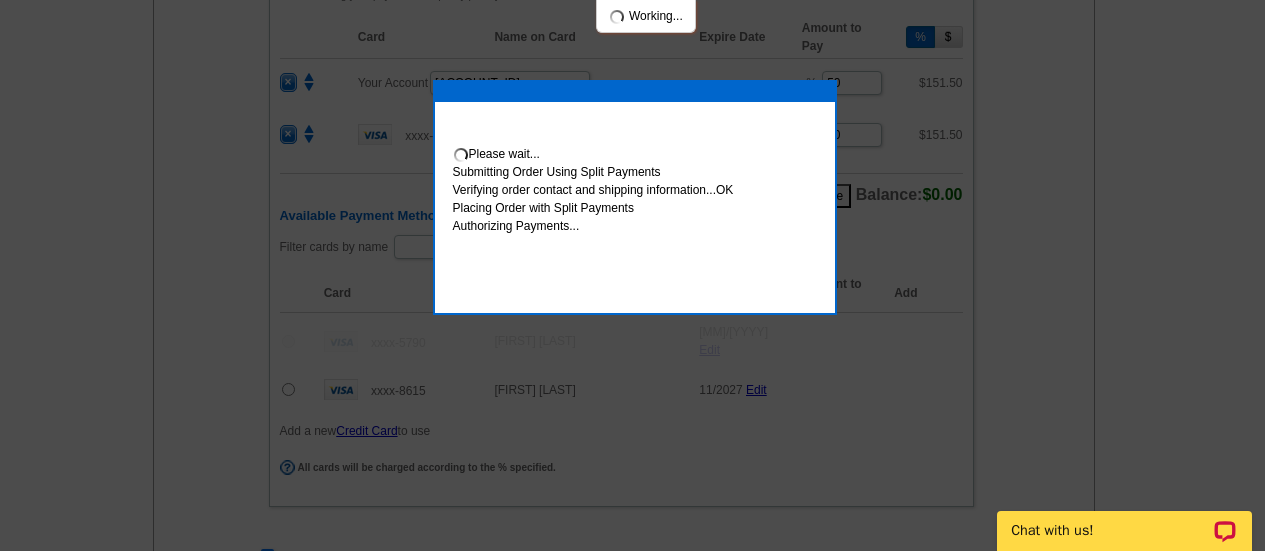 scroll, scrollTop: 1265, scrollLeft: 0, axis: vertical 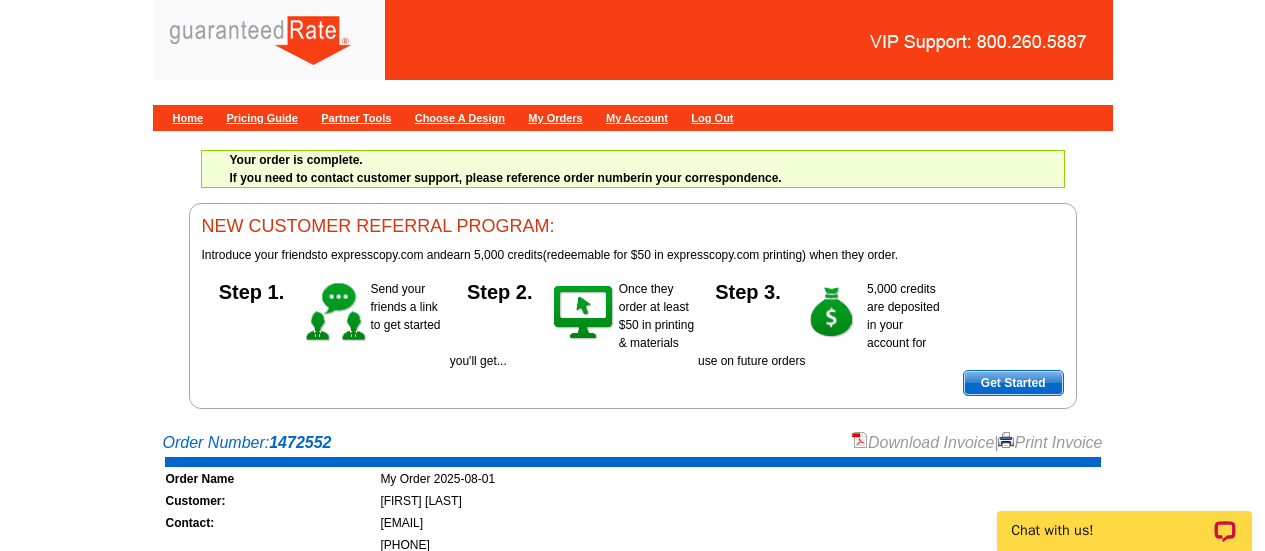 click on "Download Invoice" at bounding box center [923, 442] 